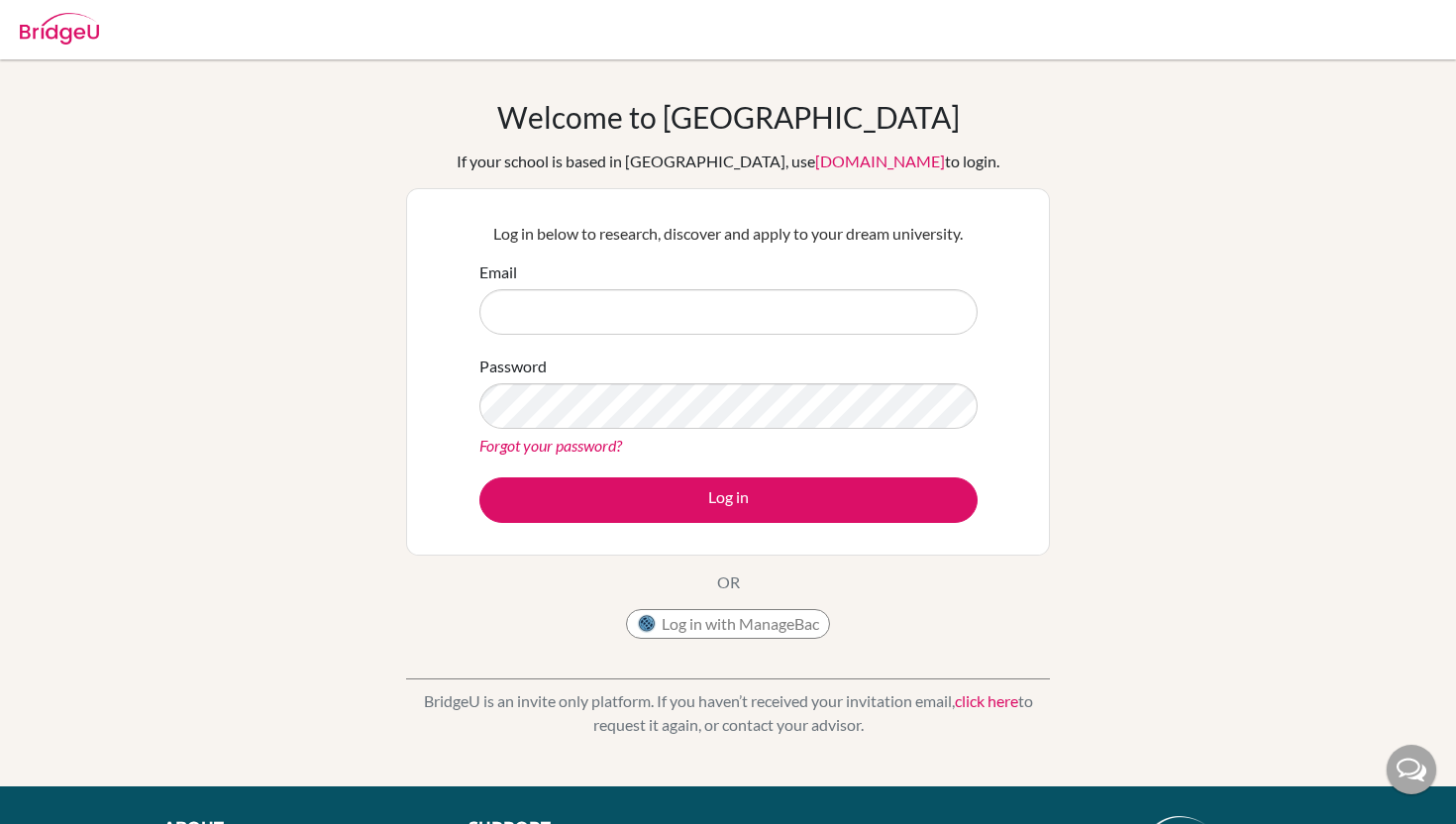 scroll, scrollTop: 0, scrollLeft: 0, axis: both 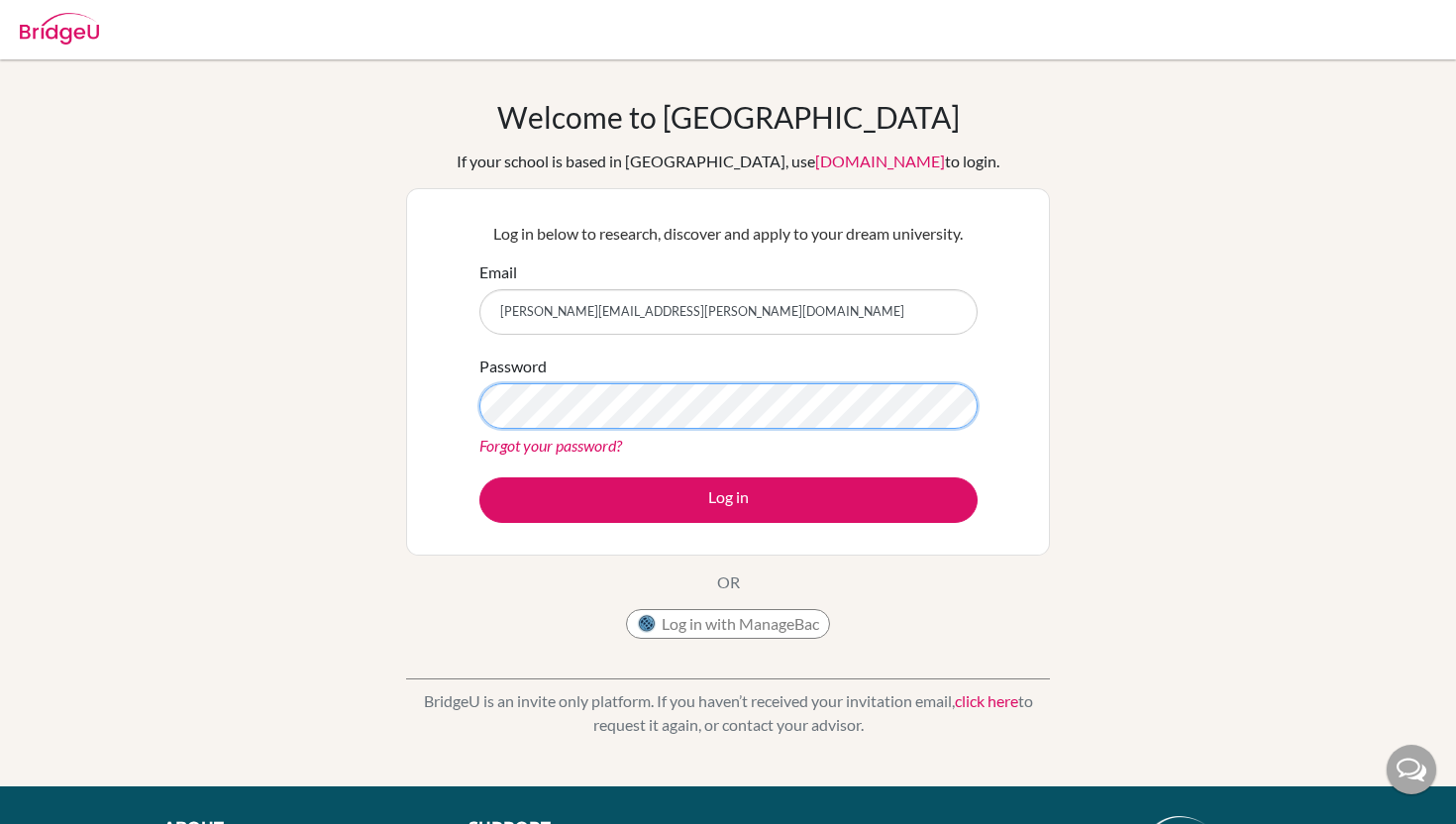 click on "Log in" at bounding box center (728, 500) 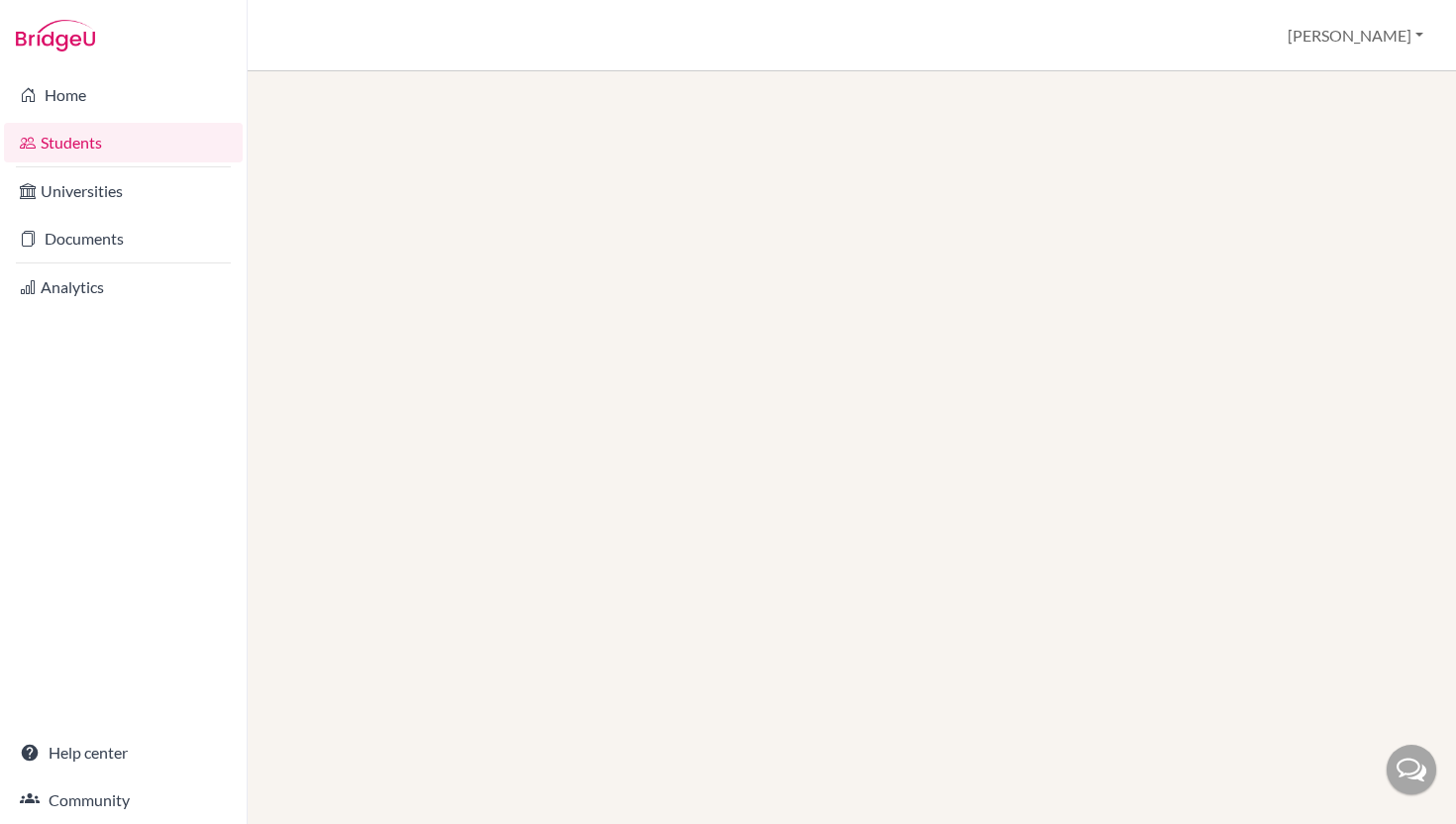 scroll, scrollTop: 0, scrollLeft: 0, axis: both 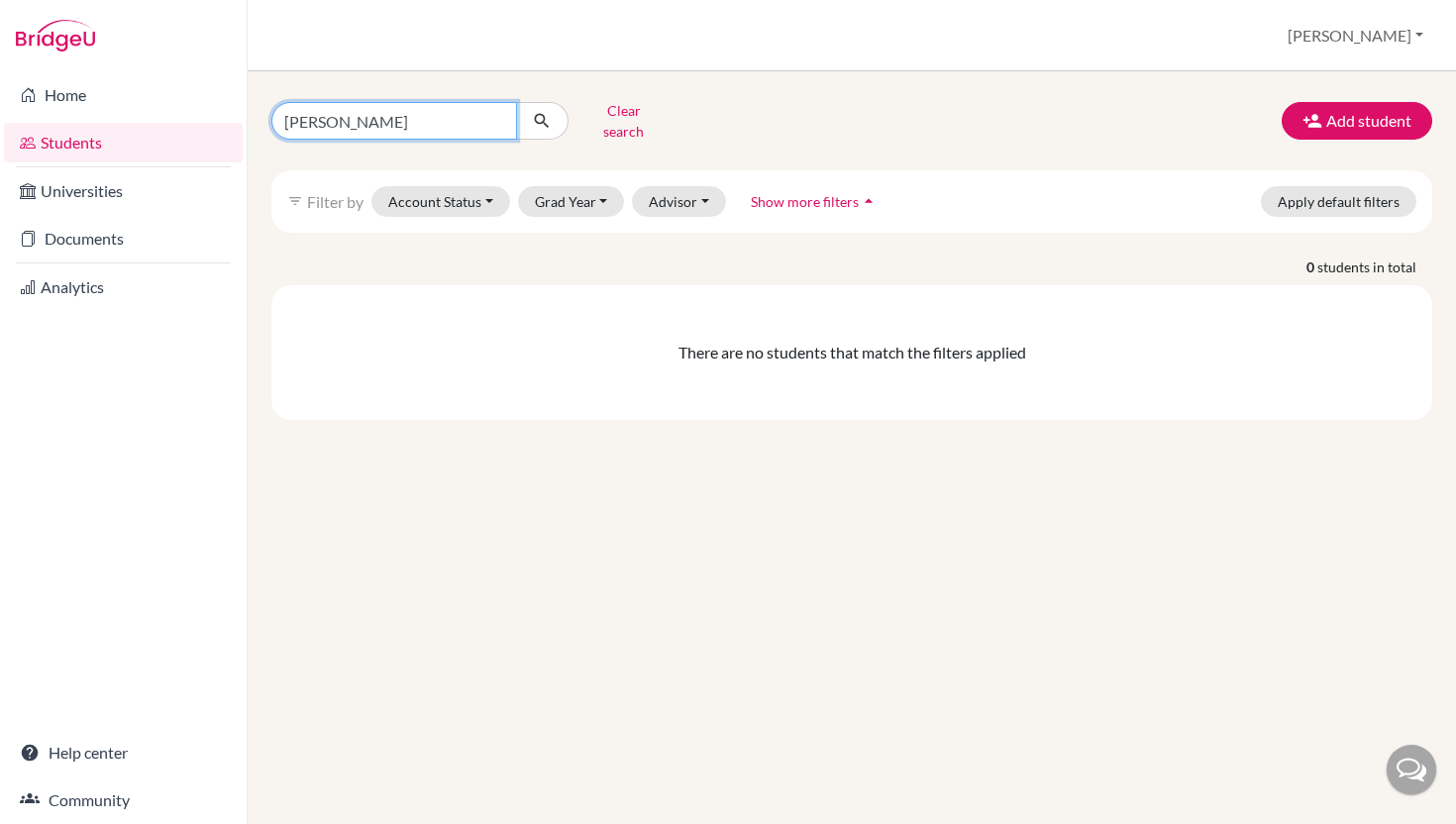 click on "sanjitha" at bounding box center (394, 121) 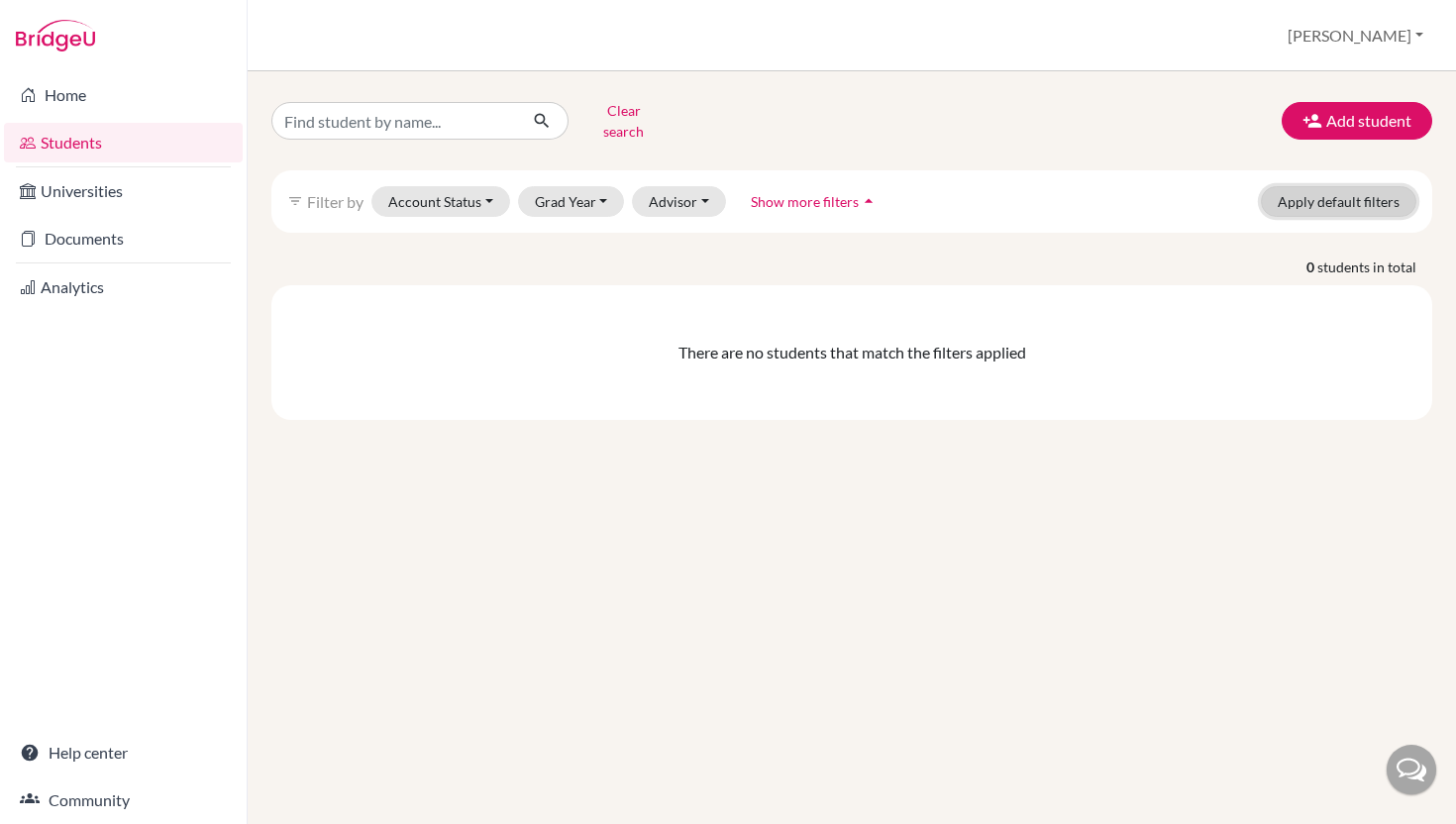 click on "Apply default filters" 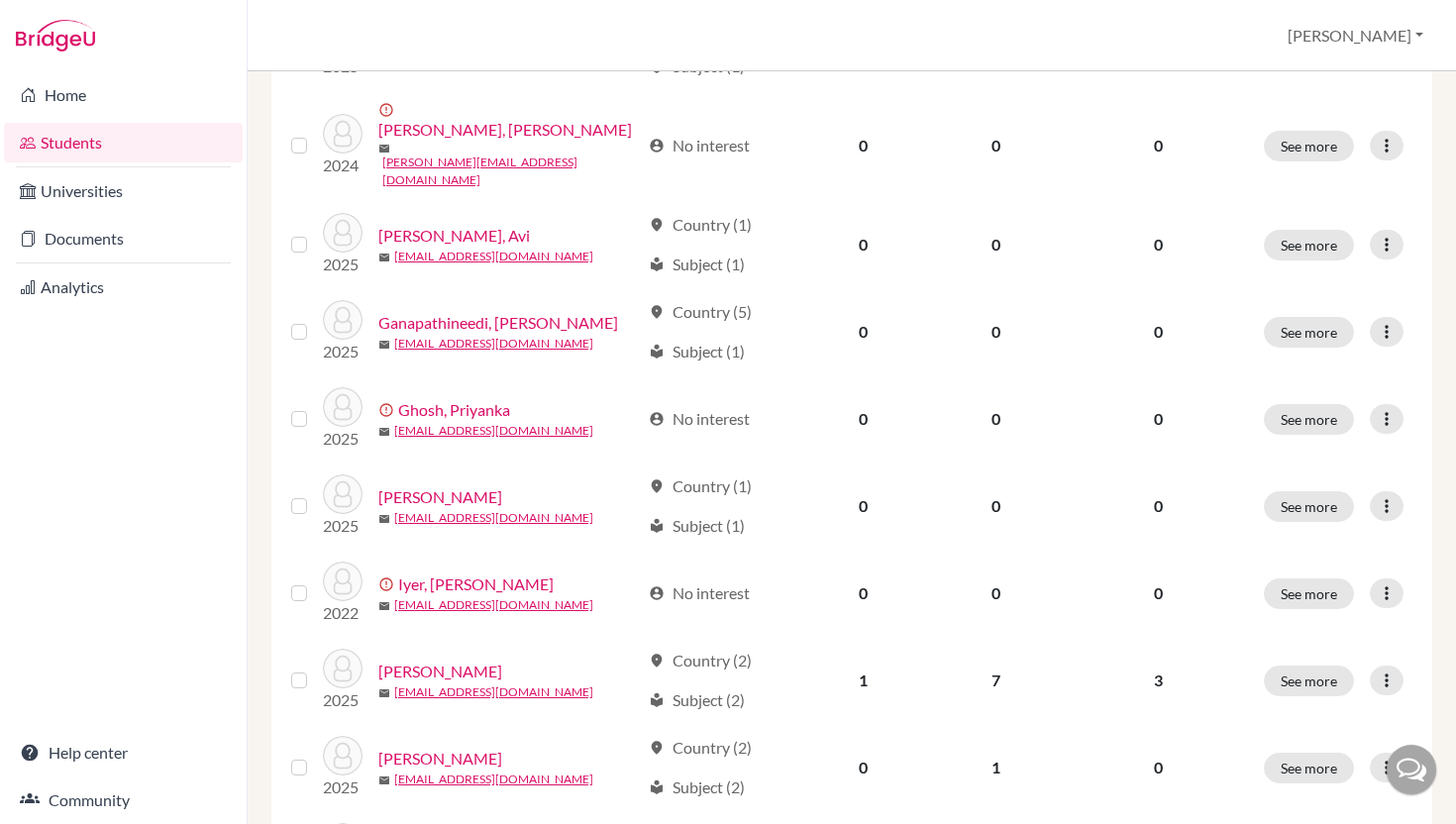 scroll, scrollTop: 0, scrollLeft: 0, axis: both 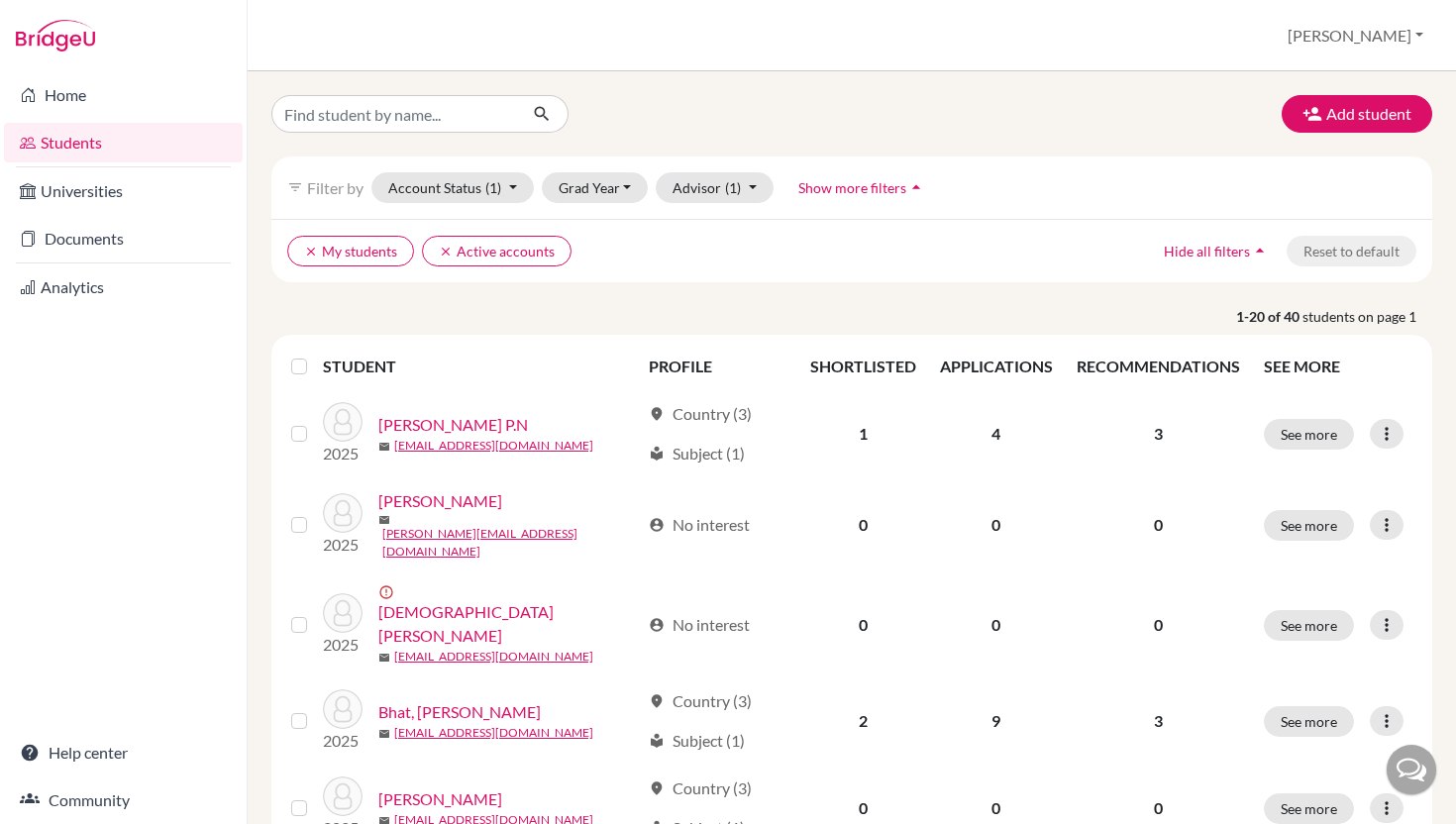 click on "Show more filters" at bounding box center (852, 187) 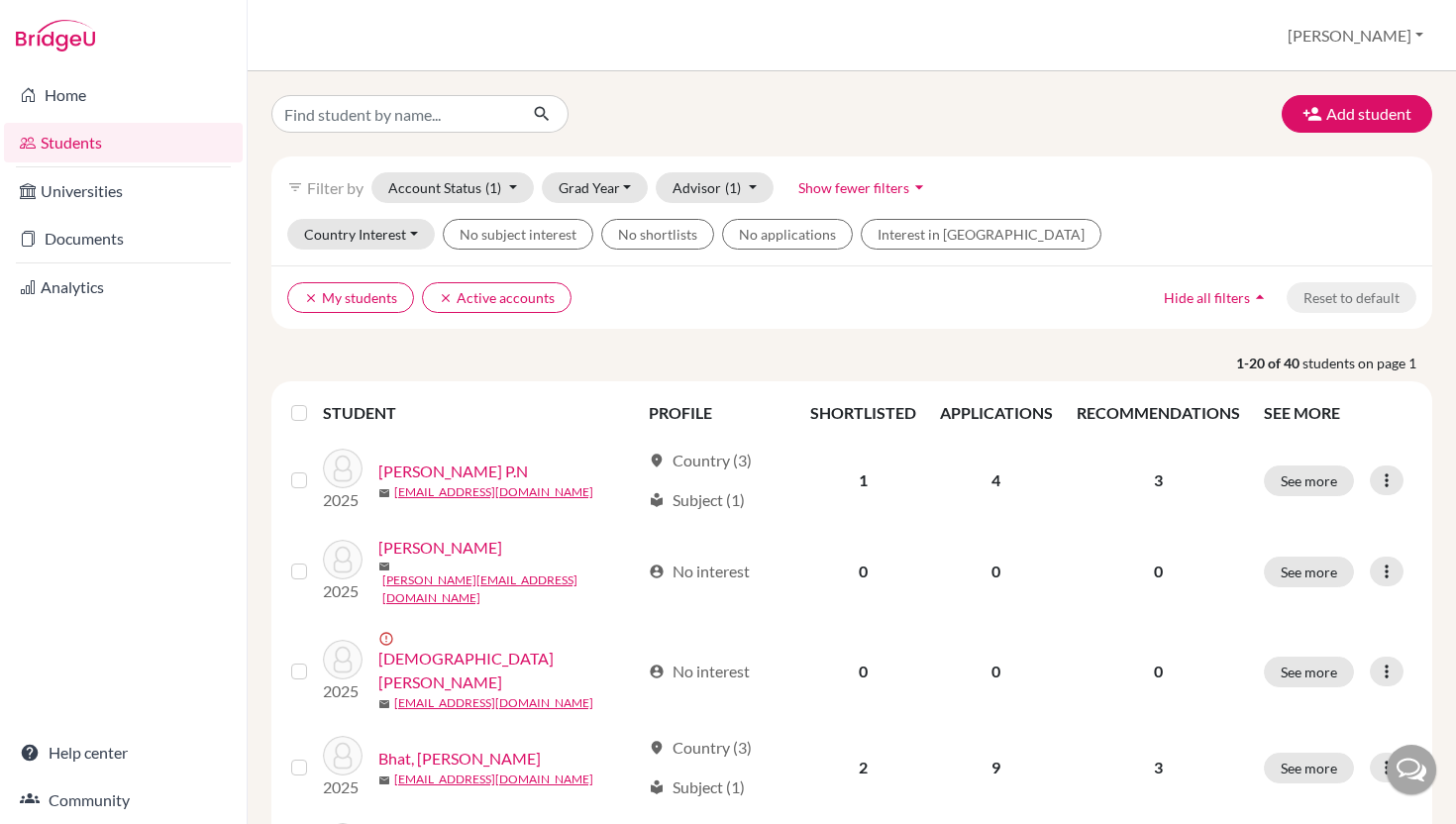 click on "arrow_drop_down" at bounding box center [919, 187] 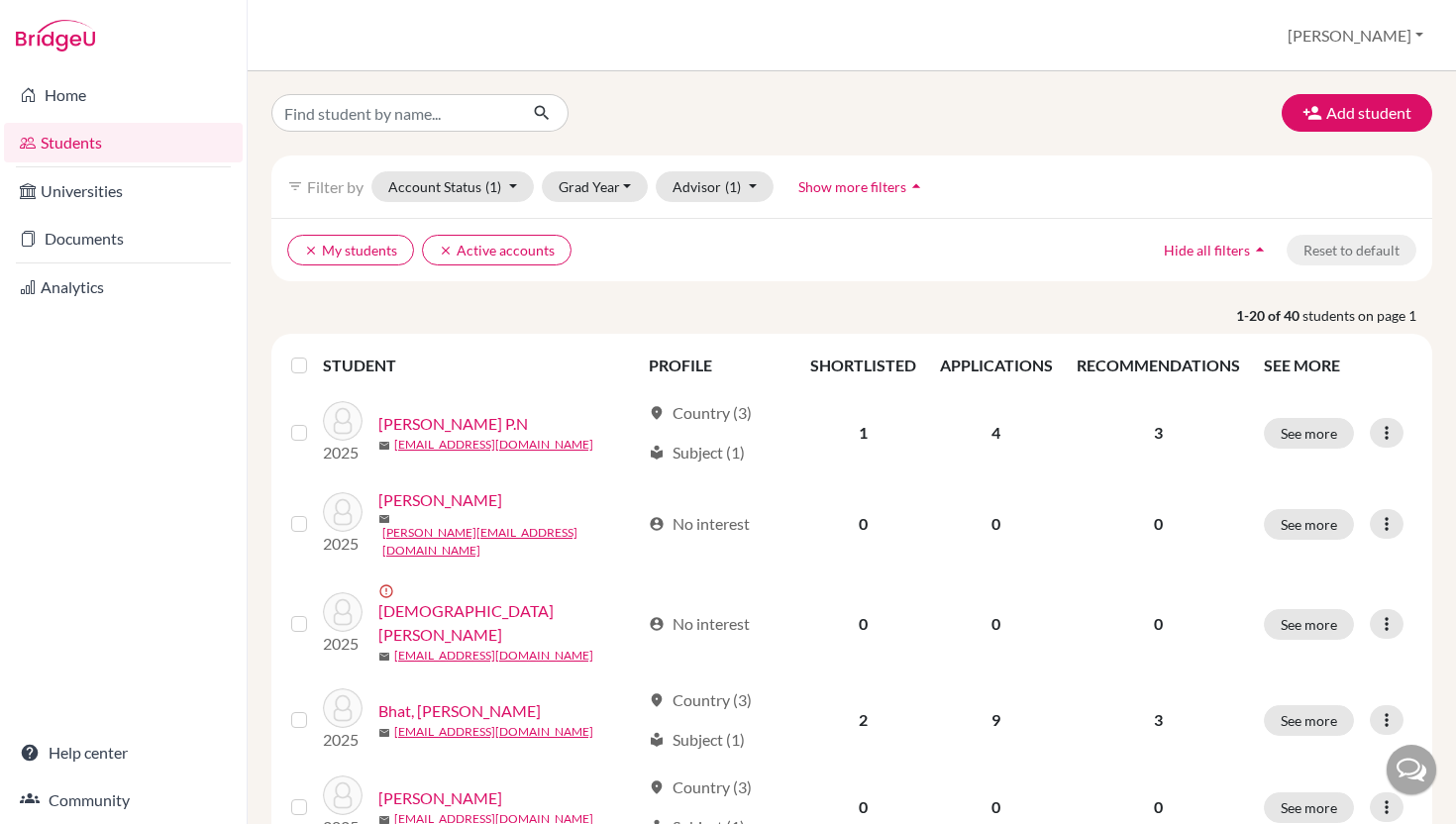 scroll, scrollTop: 0, scrollLeft: 0, axis: both 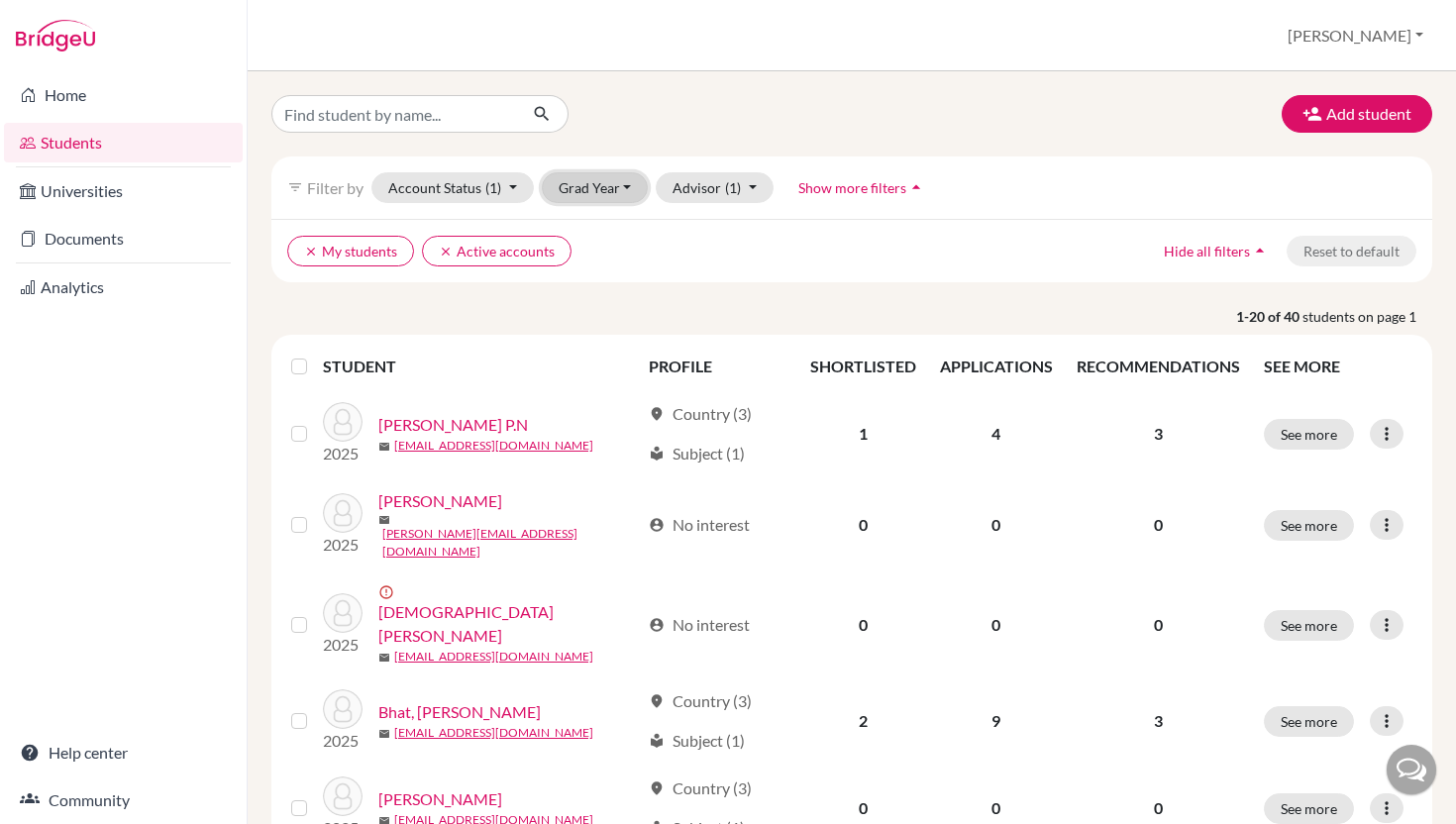click on "Grad Year" at bounding box center (595, 187) 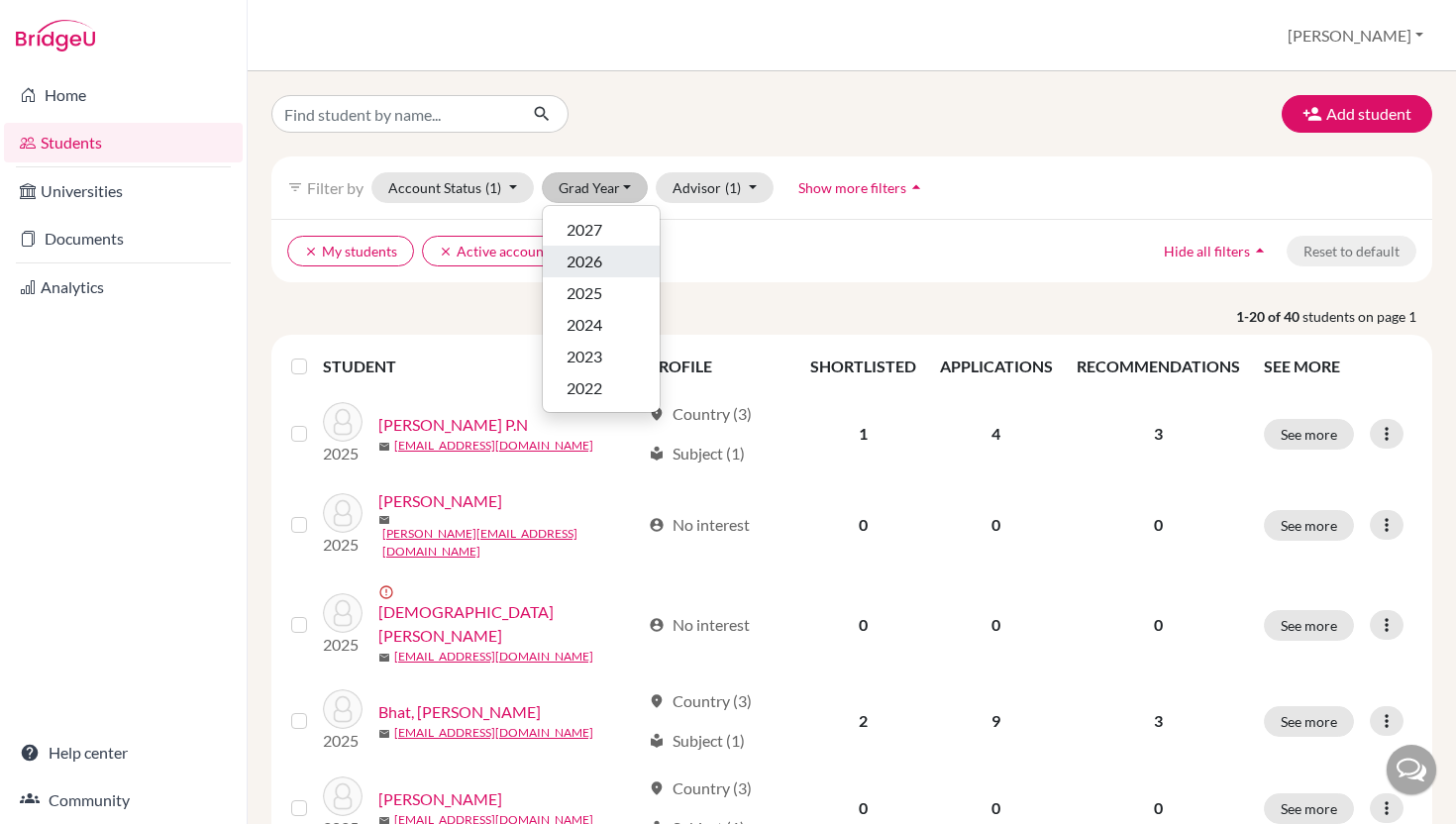 click on "2026" at bounding box center [584, 261] 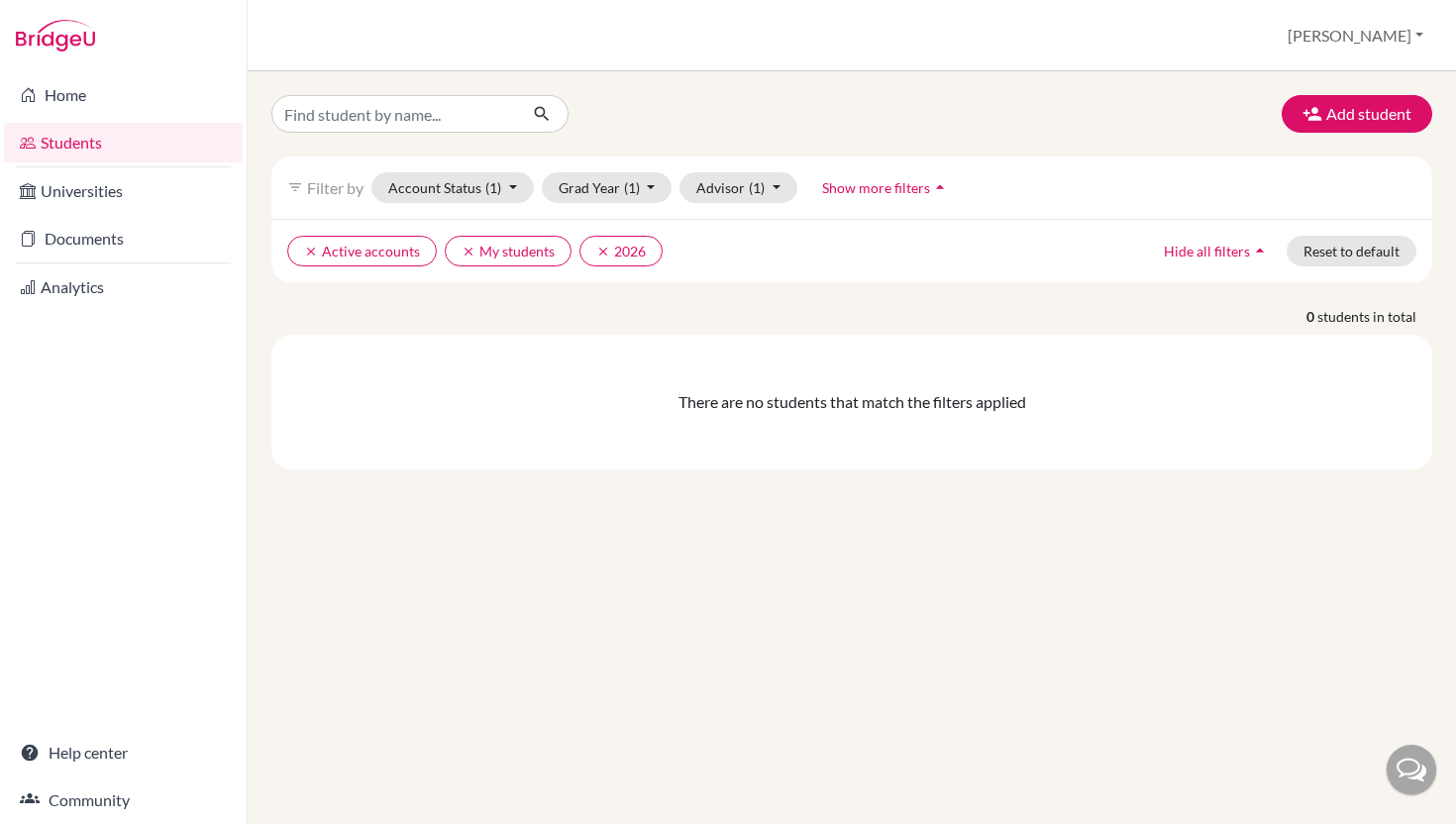 click on "Add student filter_list Filter by Account Status (1) Active accounts done Archived accounts Registered Unregistered Grad Year (1) 2027 2026 done 2025 2024 2023 2022 Advisor (1) My students done Without advisor Balaraman, Shobha Chatterjee, Krishti Jumain, Ms. Nora Kamalludin, Shahidah Pandey, Snigdha Raman, Samyukta Sounderraman, Roopa Williams, Vinola Show more filters arrow_drop_up clear Active accounts clear My students clear 2026 Hide all filters arrow_drop_up Reset to default 0  students in total There are no students that match the filters applied" at bounding box center [852, 448] 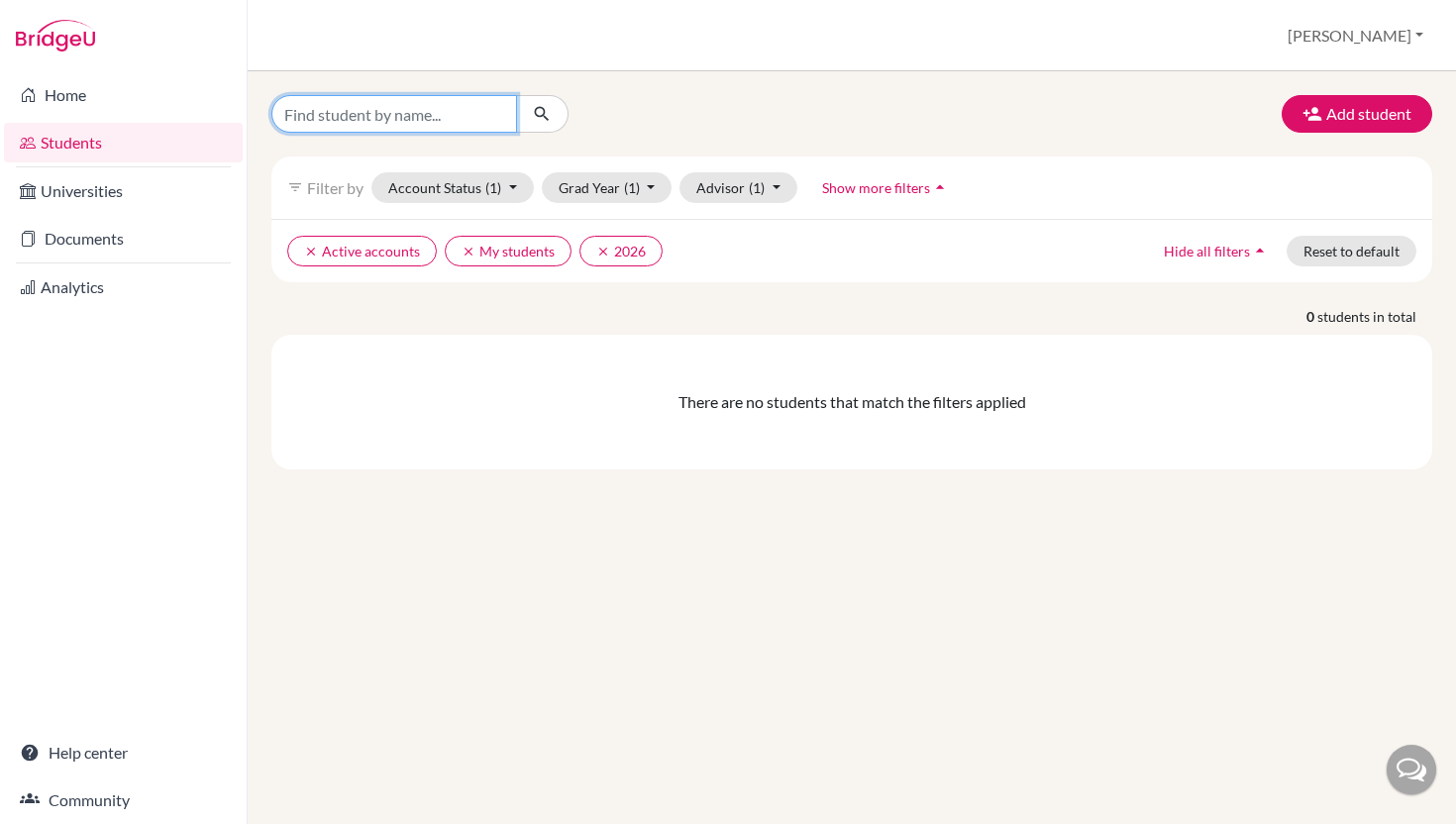 click at bounding box center (394, 114) 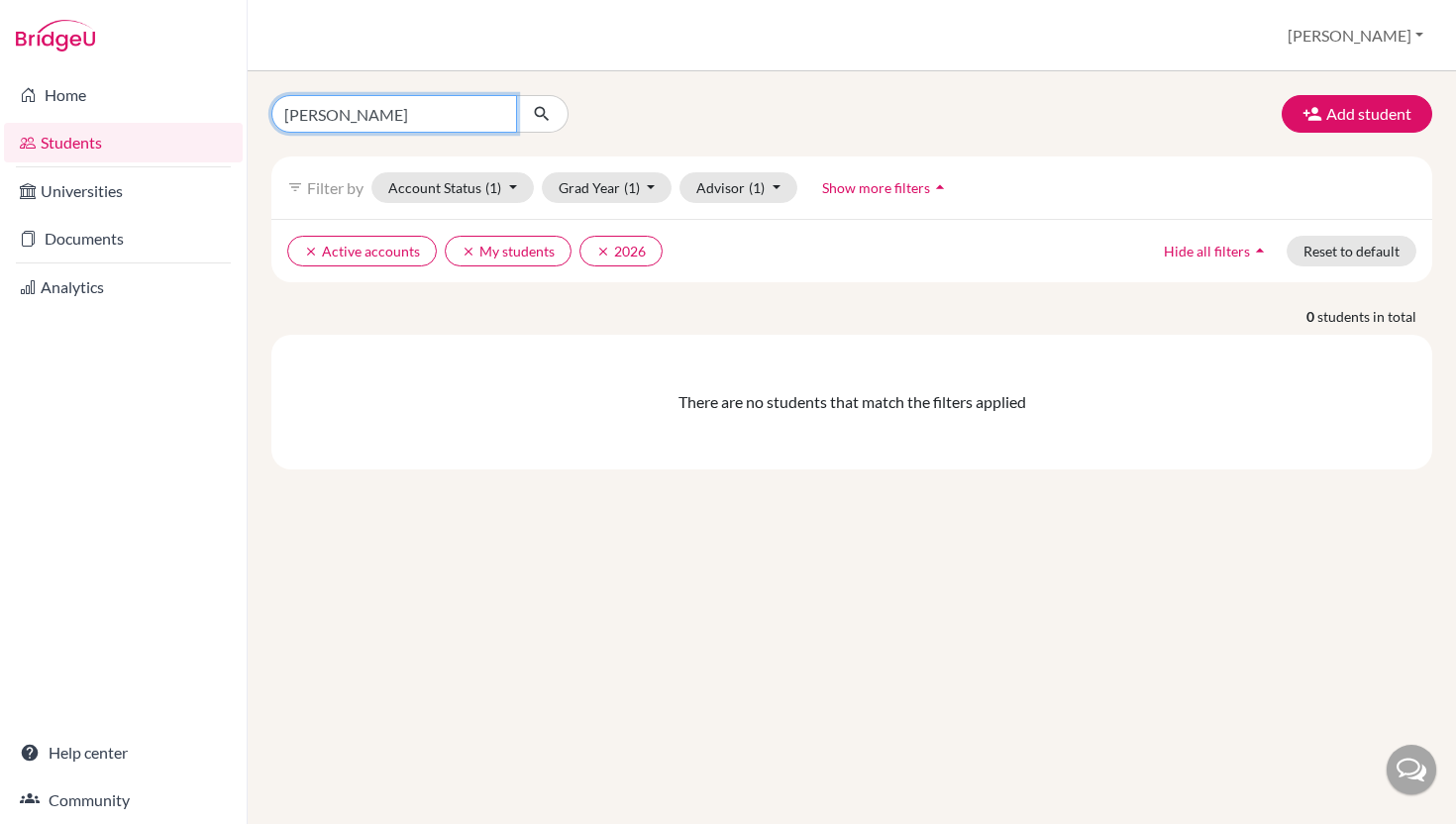 type on "Vihaan Narula" 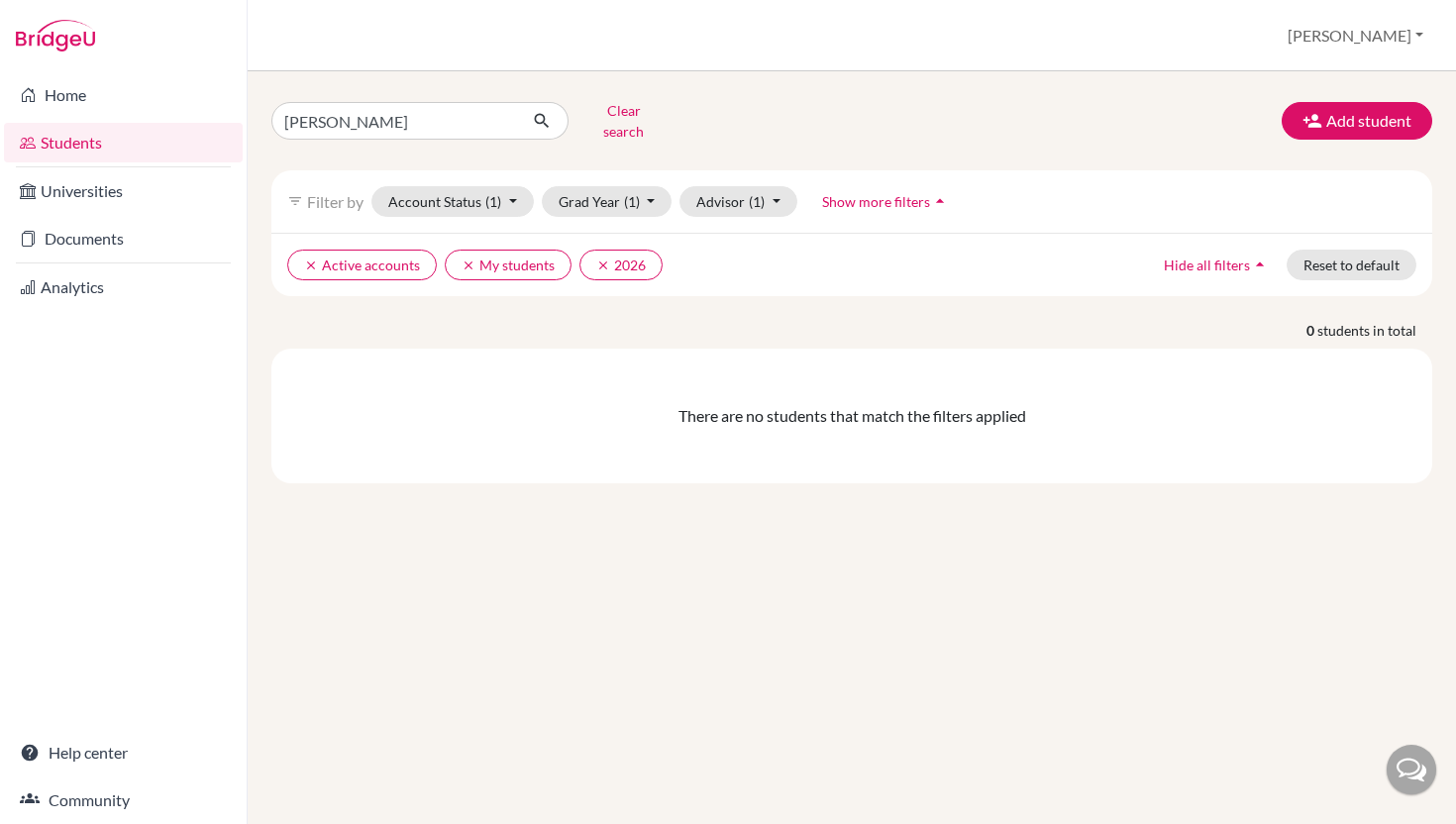 click at bounding box center (1411, 770) 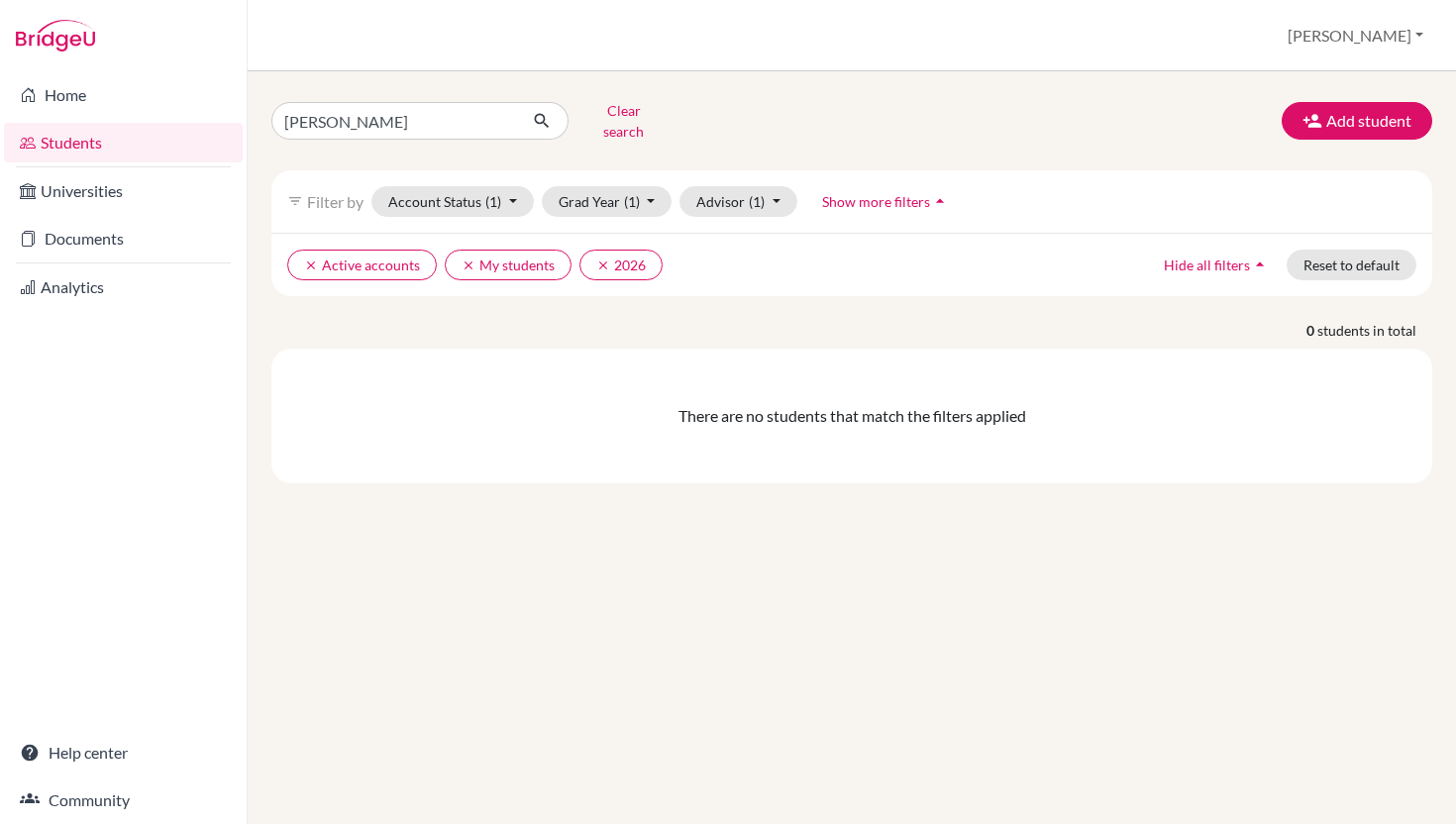 scroll, scrollTop: 0, scrollLeft: 0, axis: both 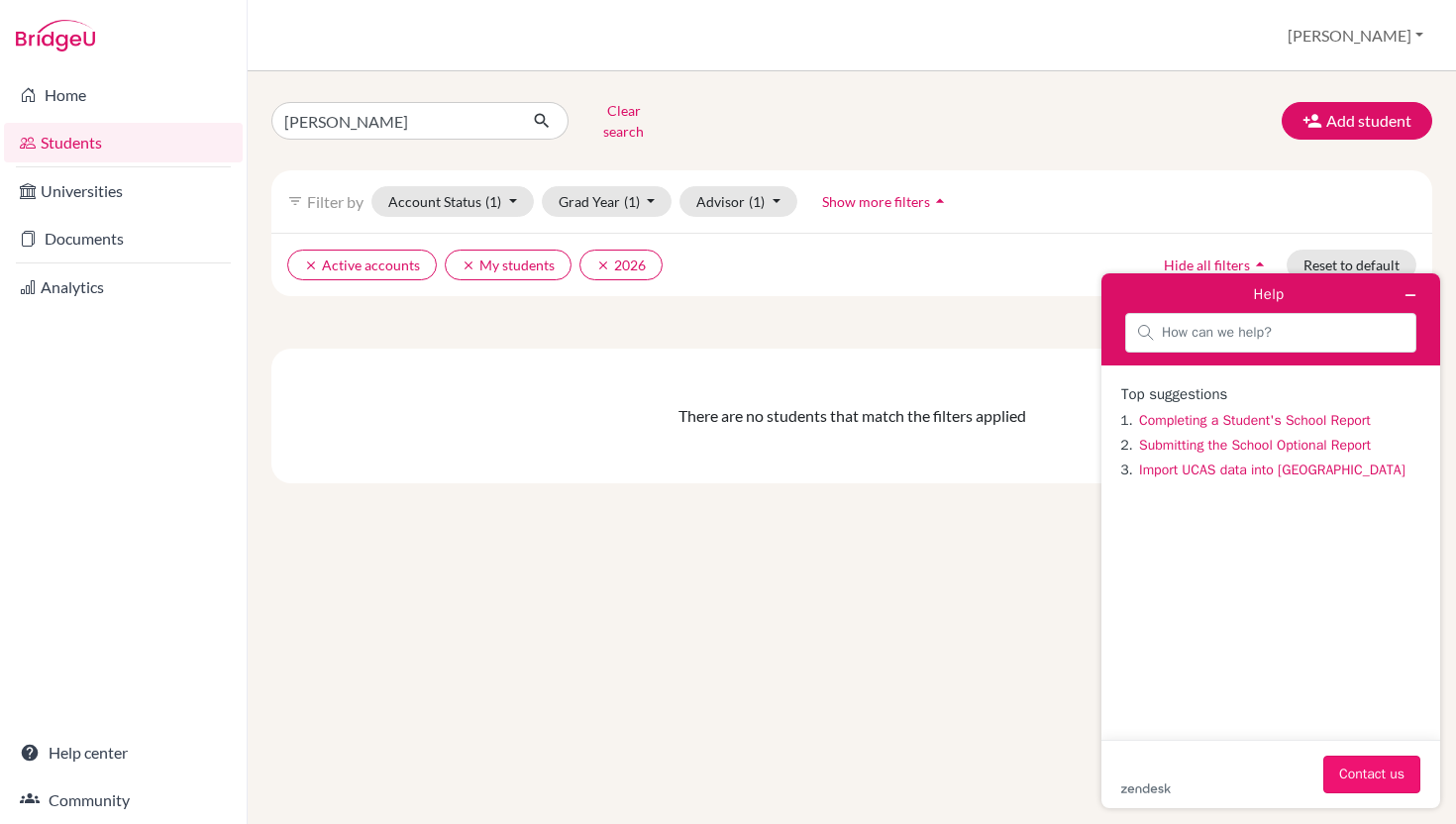 click on "Contact us" at bounding box center [1372, 774] 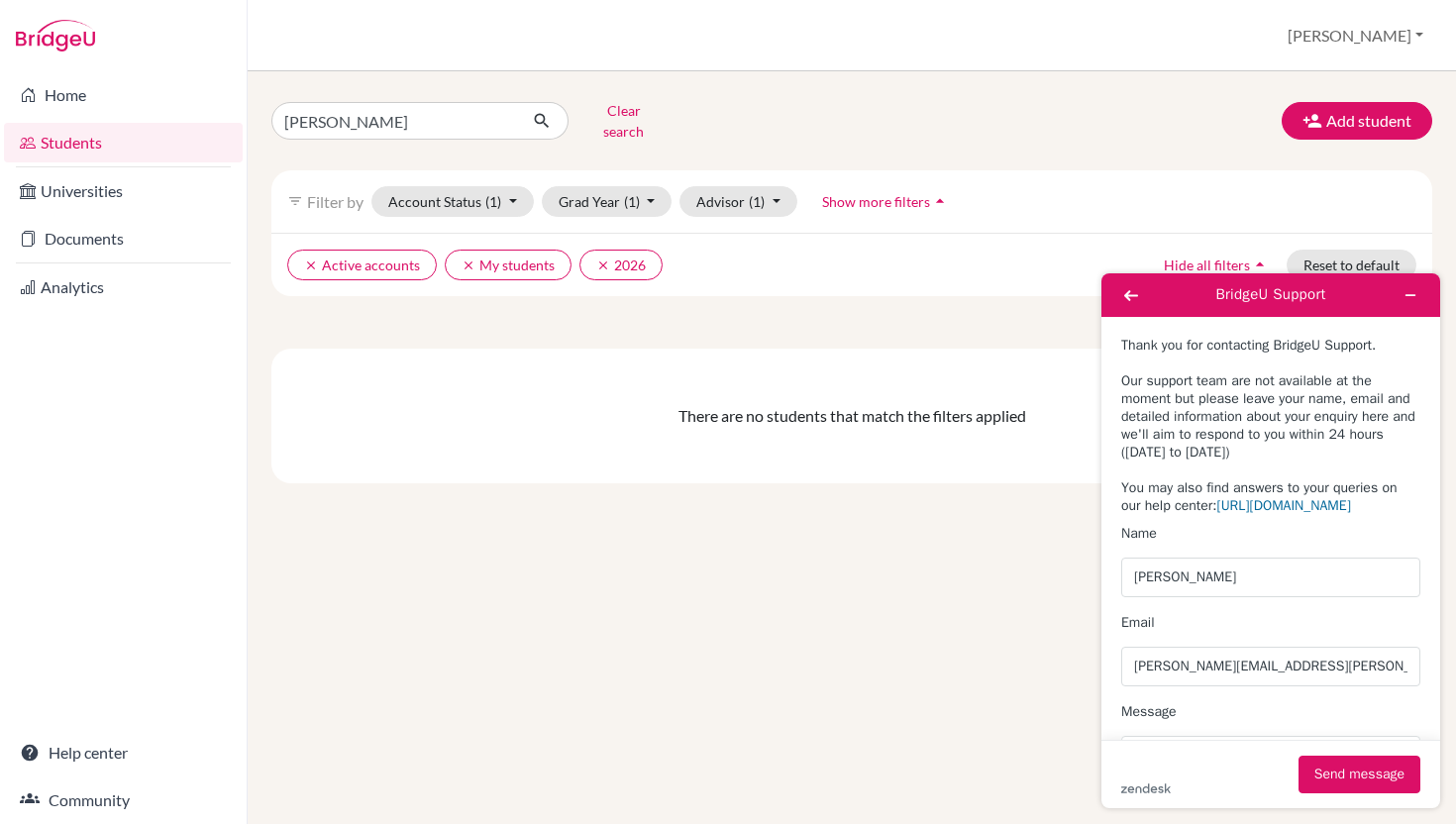 click on "Message" at bounding box center [1149, 711] 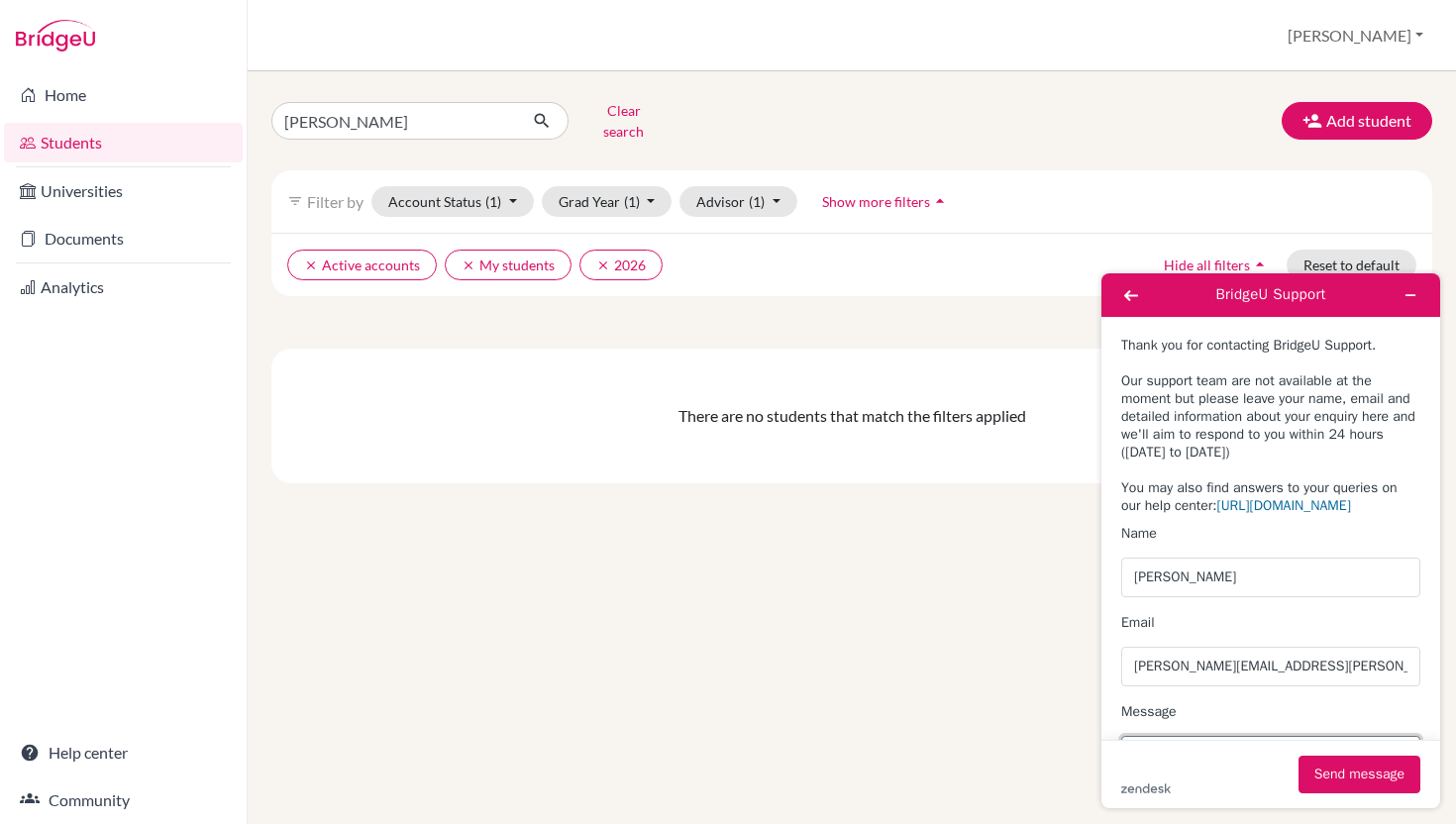 click on "Message" at bounding box center (1271, 791) 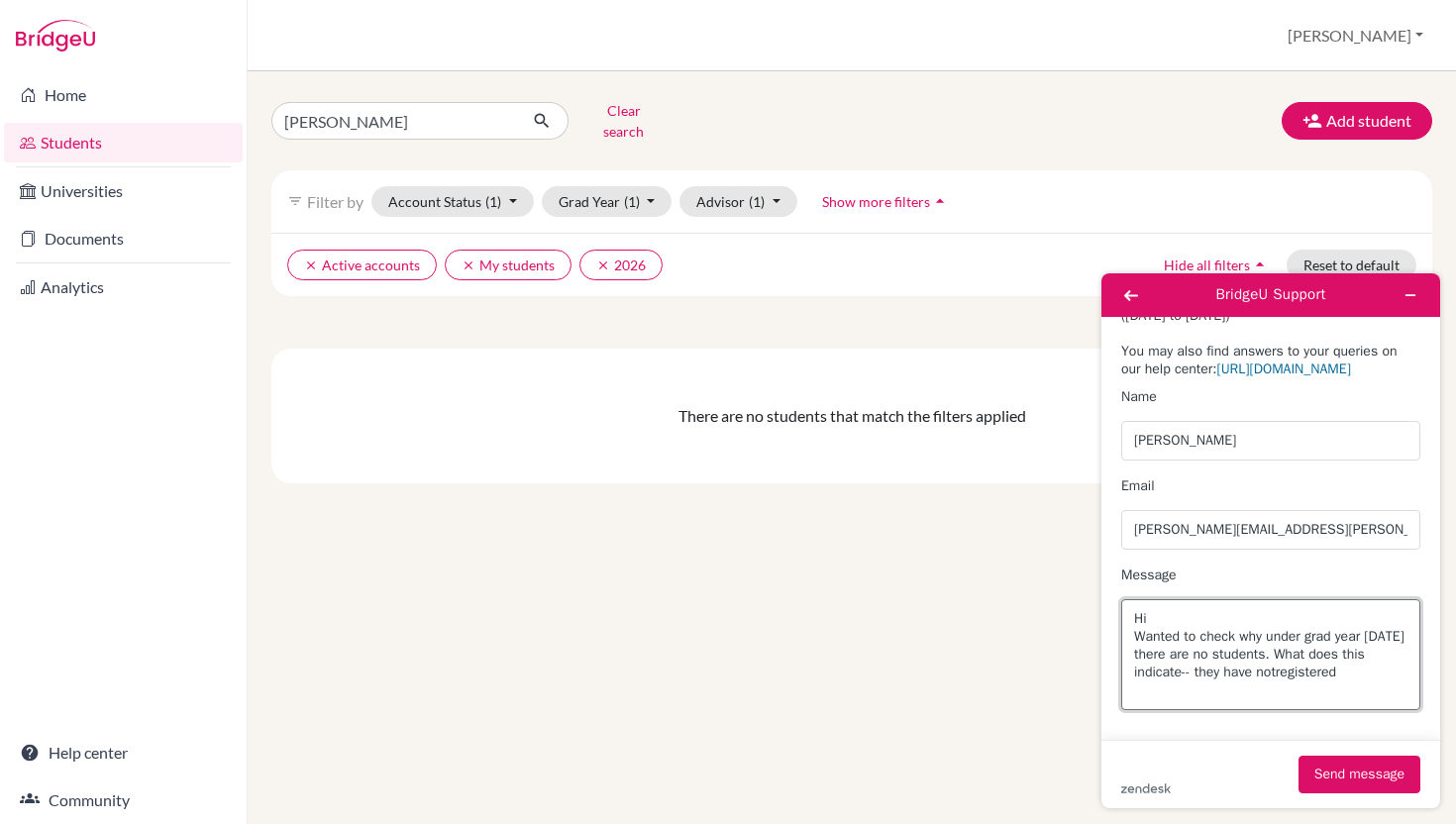 click on "Hi
Wanted to check why under grad year 2026 there are no students. What does this indicate-- they have notregistered" at bounding box center [1271, 655] 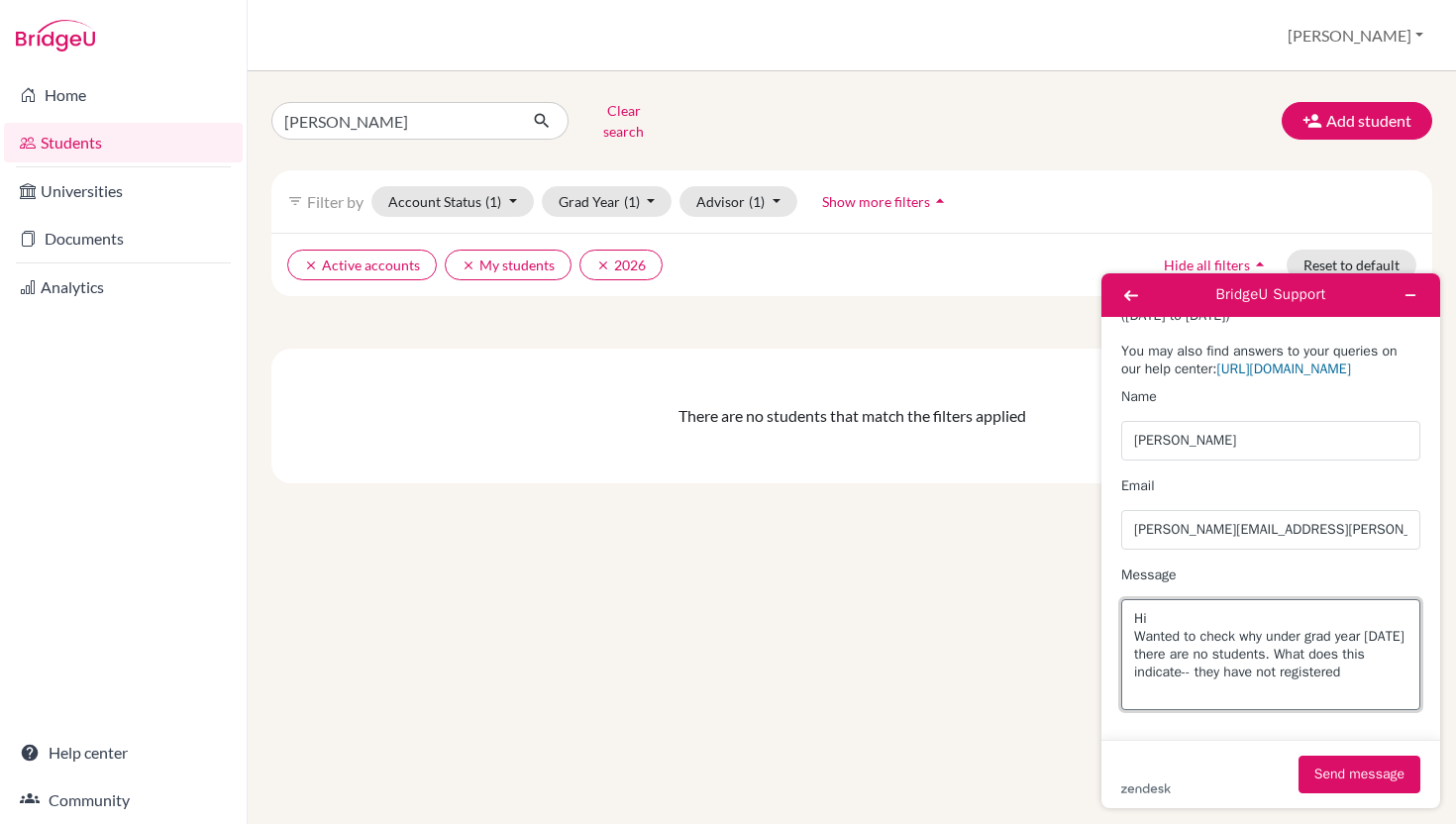 click on "Hi
Wanted to check why under grad year 2026 there are no students. What does this indicate-- they have not registered" at bounding box center (1271, 655) 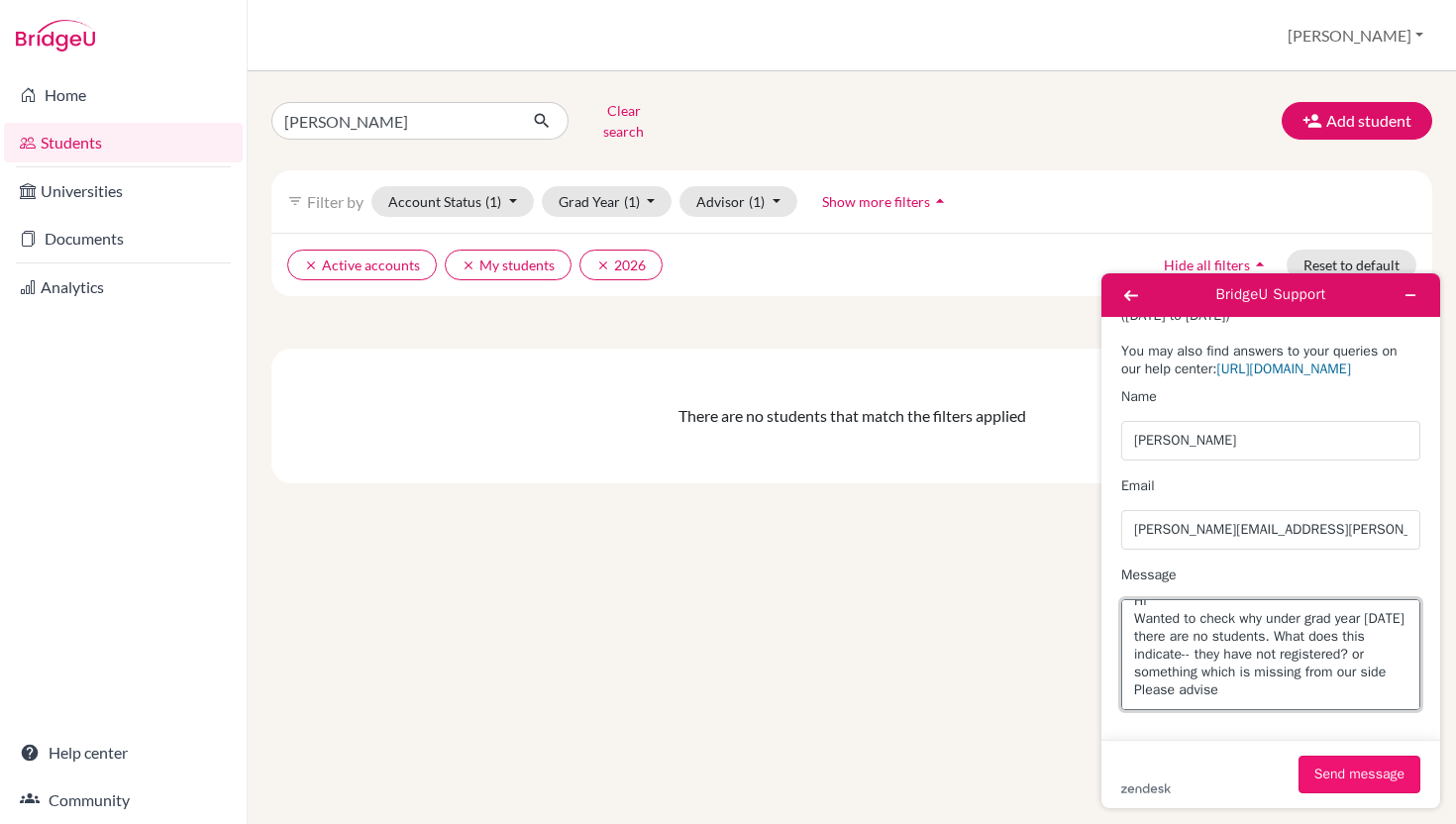 scroll, scrollTop: 43, scrollLeft: 0, axis: vertical 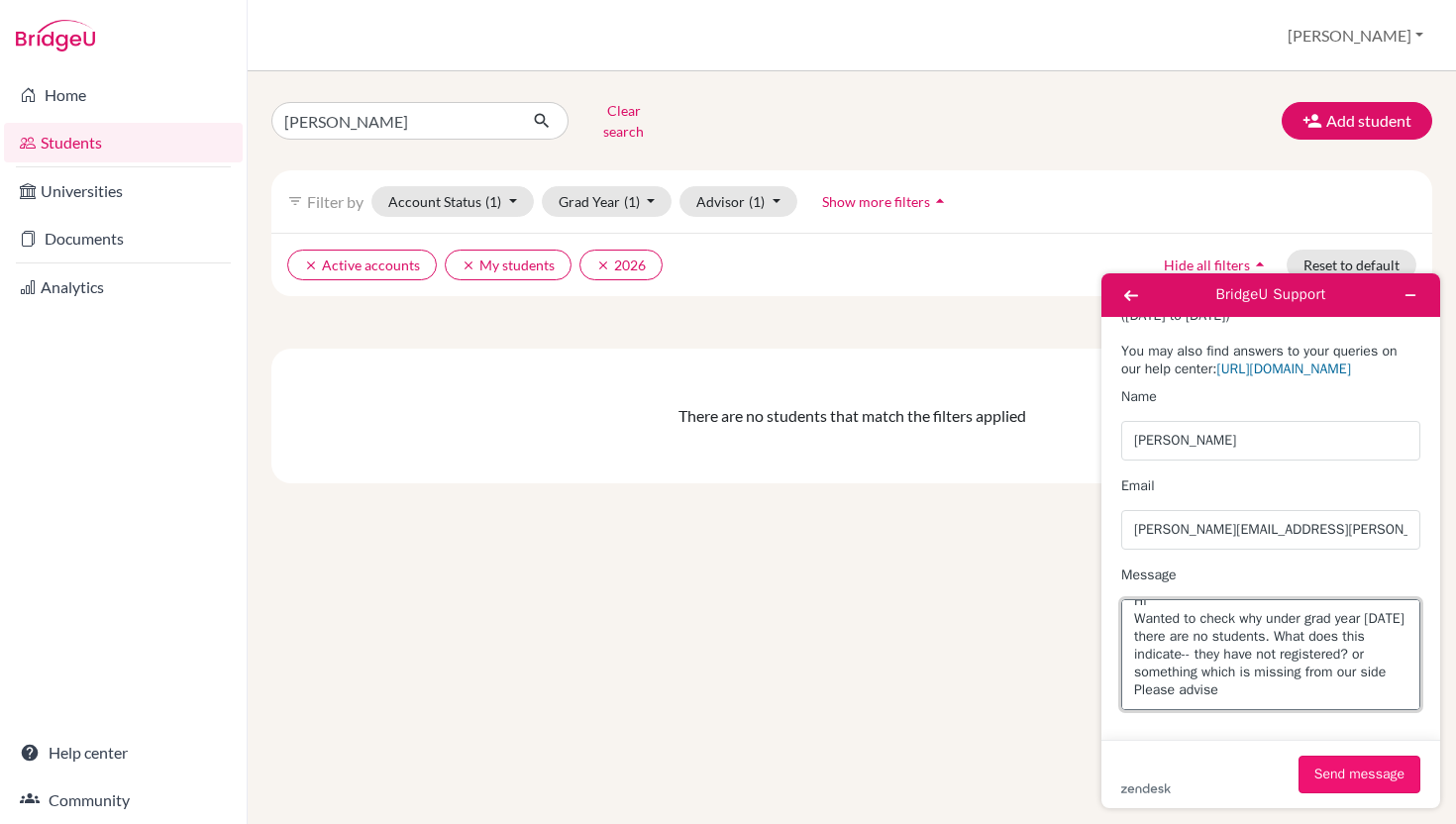 type on "Hi
Wanted to check why under grad year 2026 there are no students. What does this indicate-- they have not registered? or something which is missing from our side
Please advise" 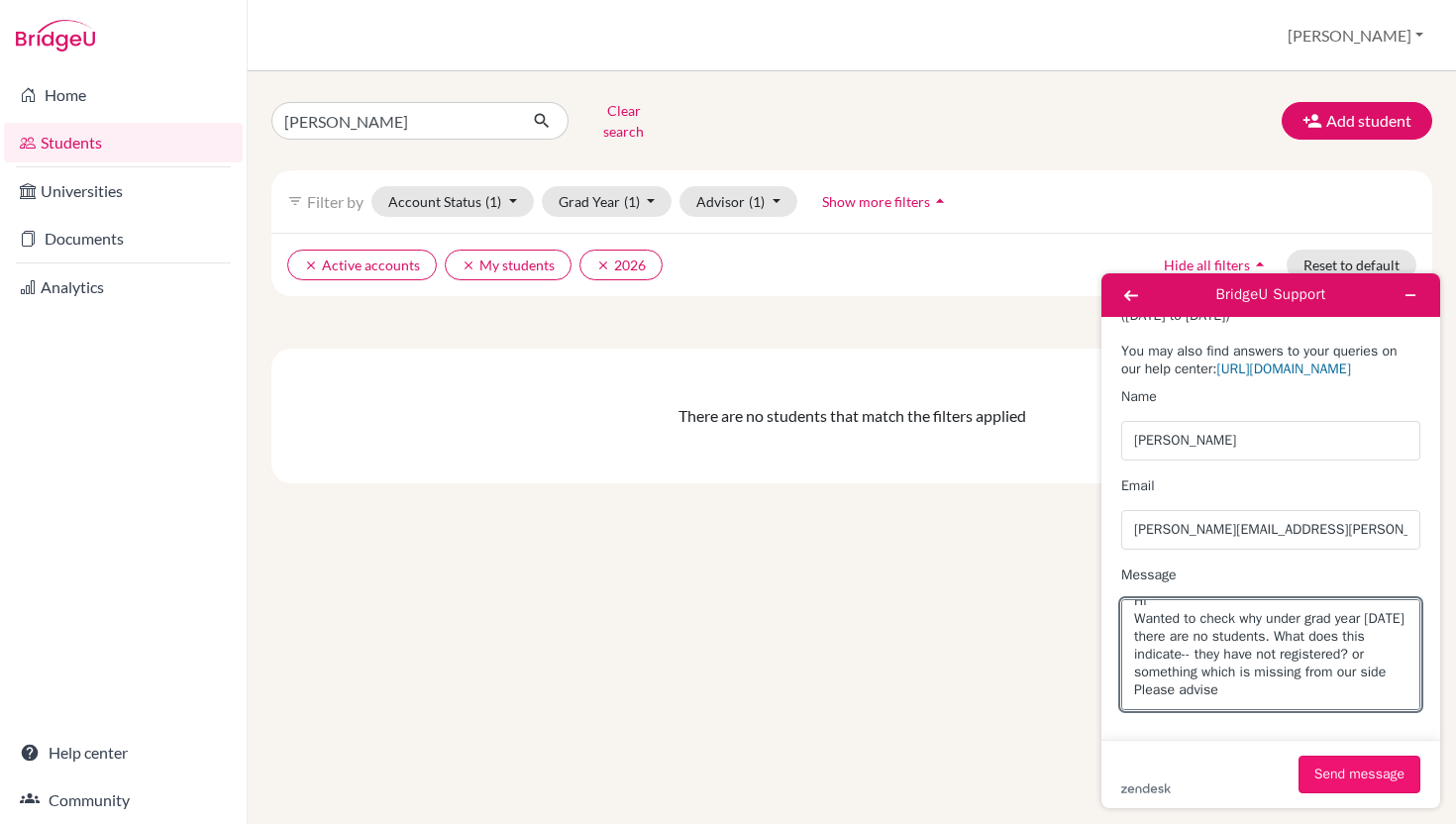 click on "Send message" at bounding box center (1359, 774) 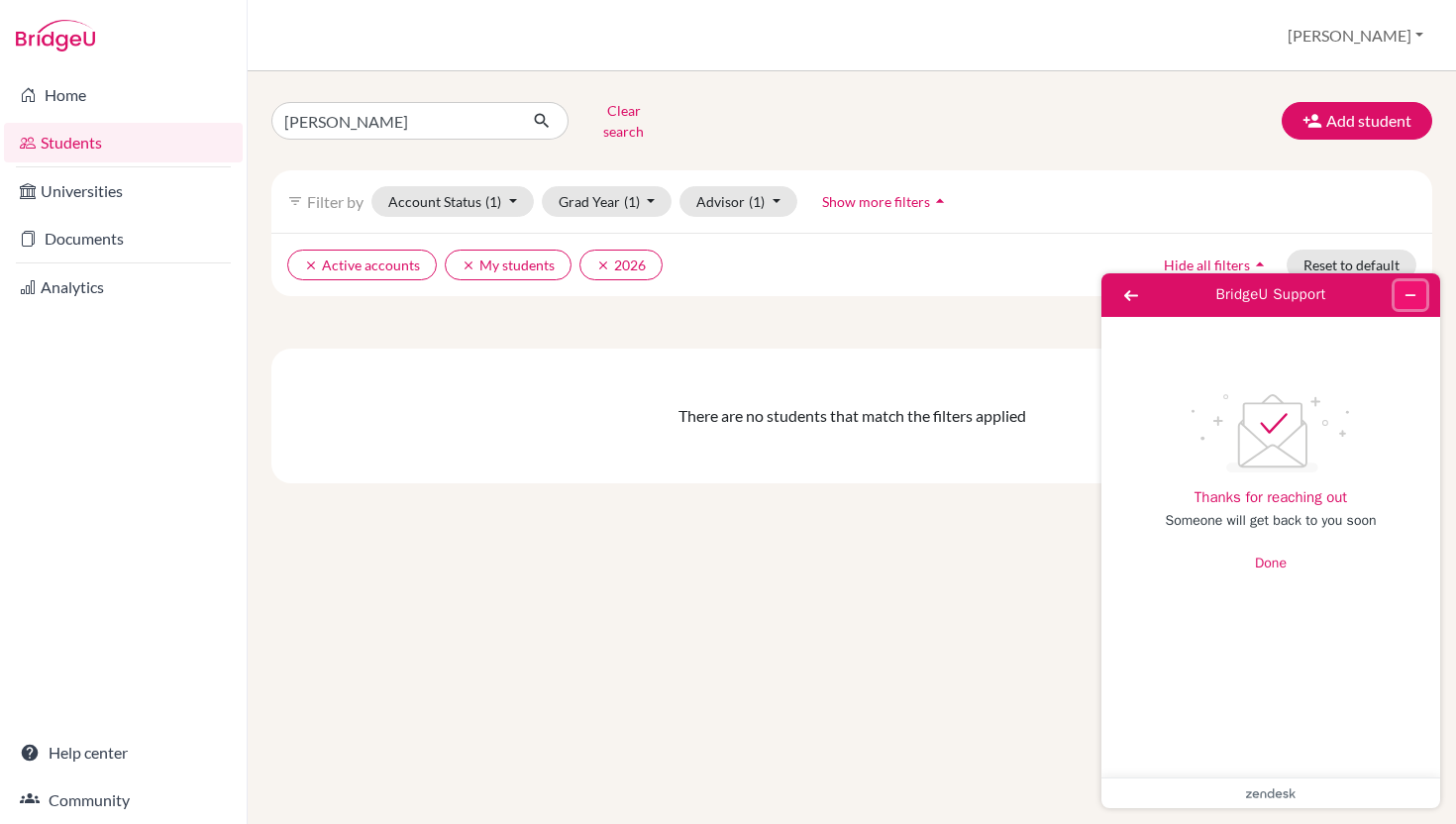 click 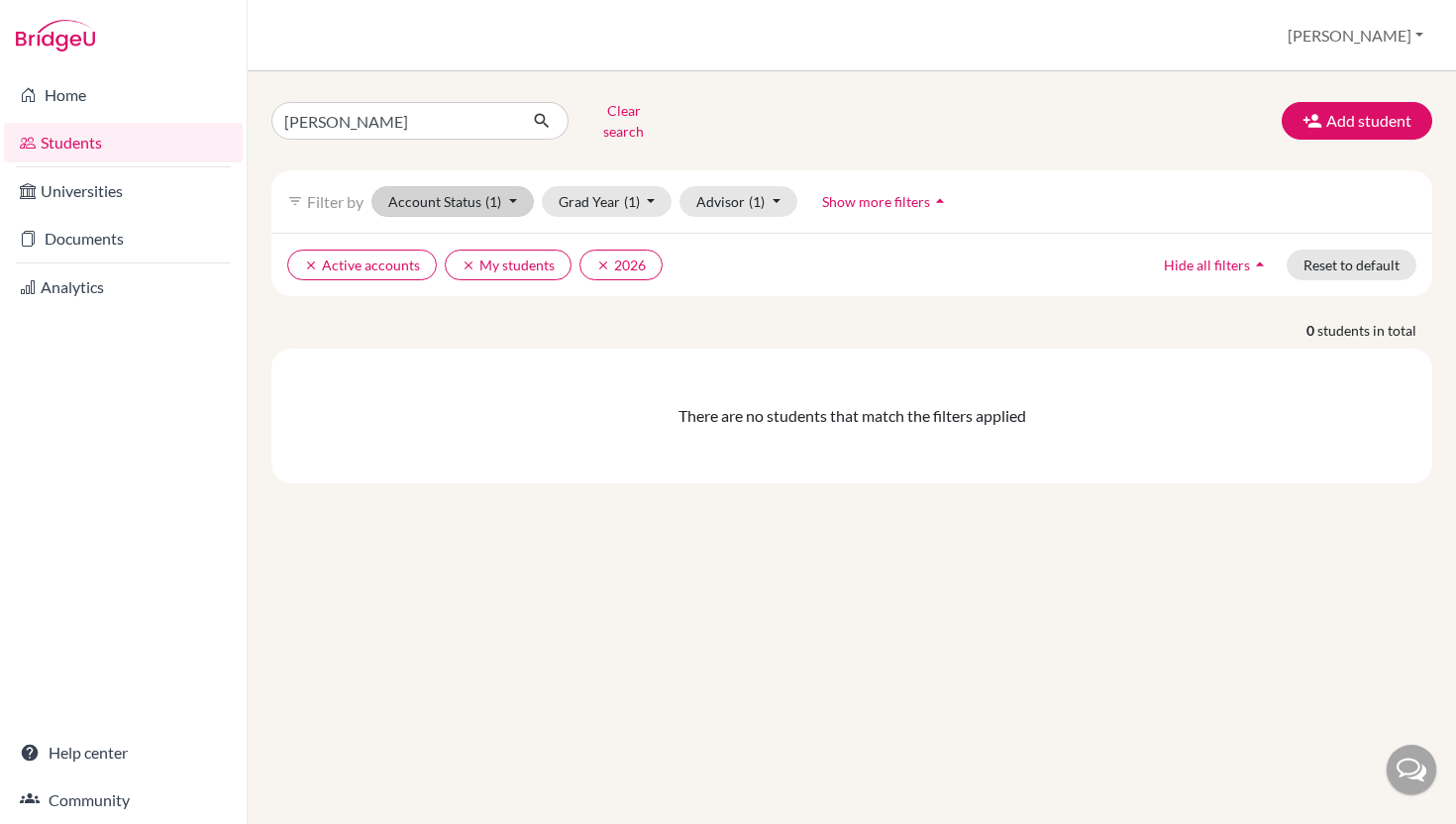 click on "Account Status (1)" at bounding box center [453, 201] 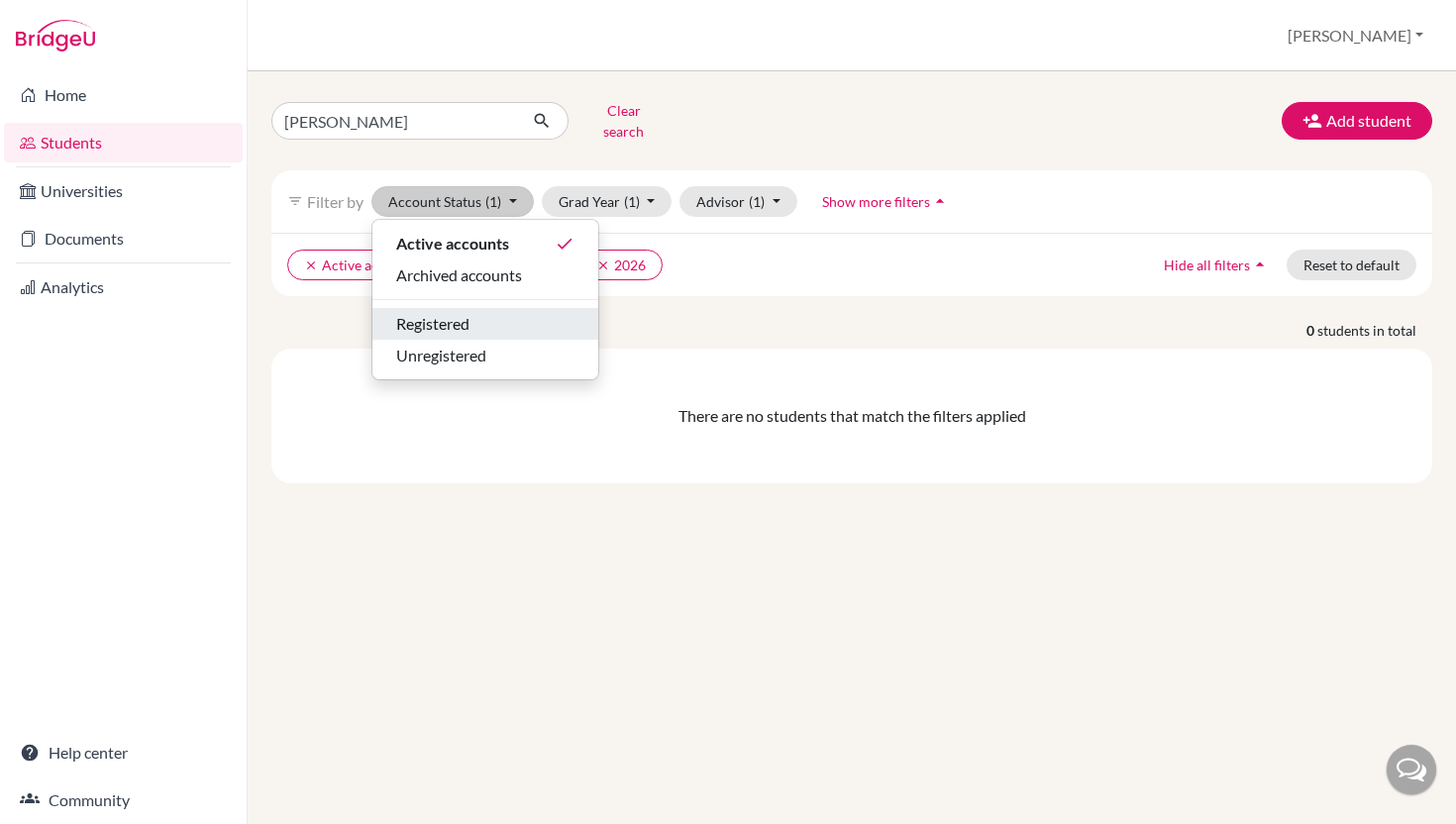 click on "Registered" at bounding box center (433, 324) 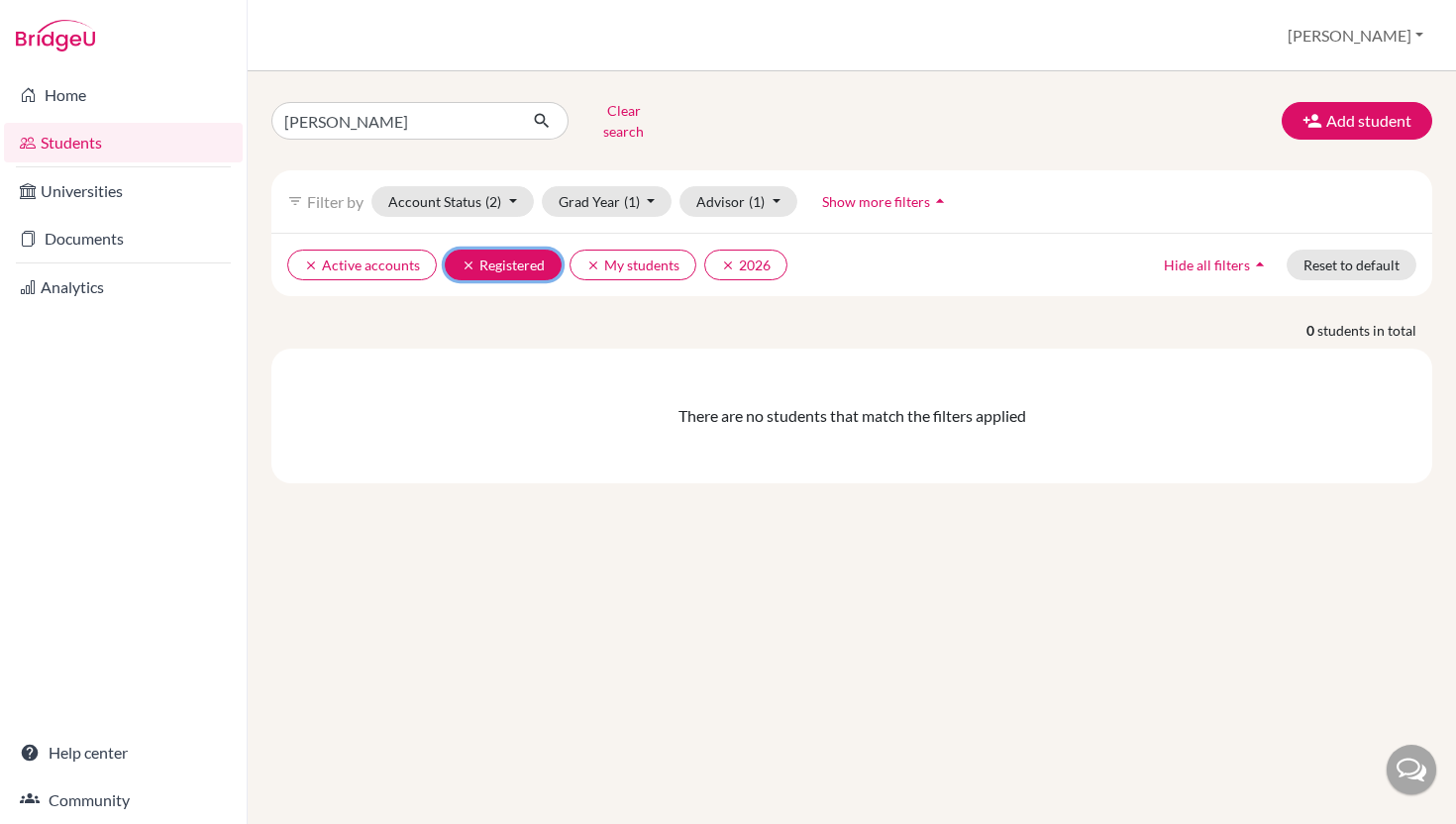 click on "clear" at bounding box center (468, 265) 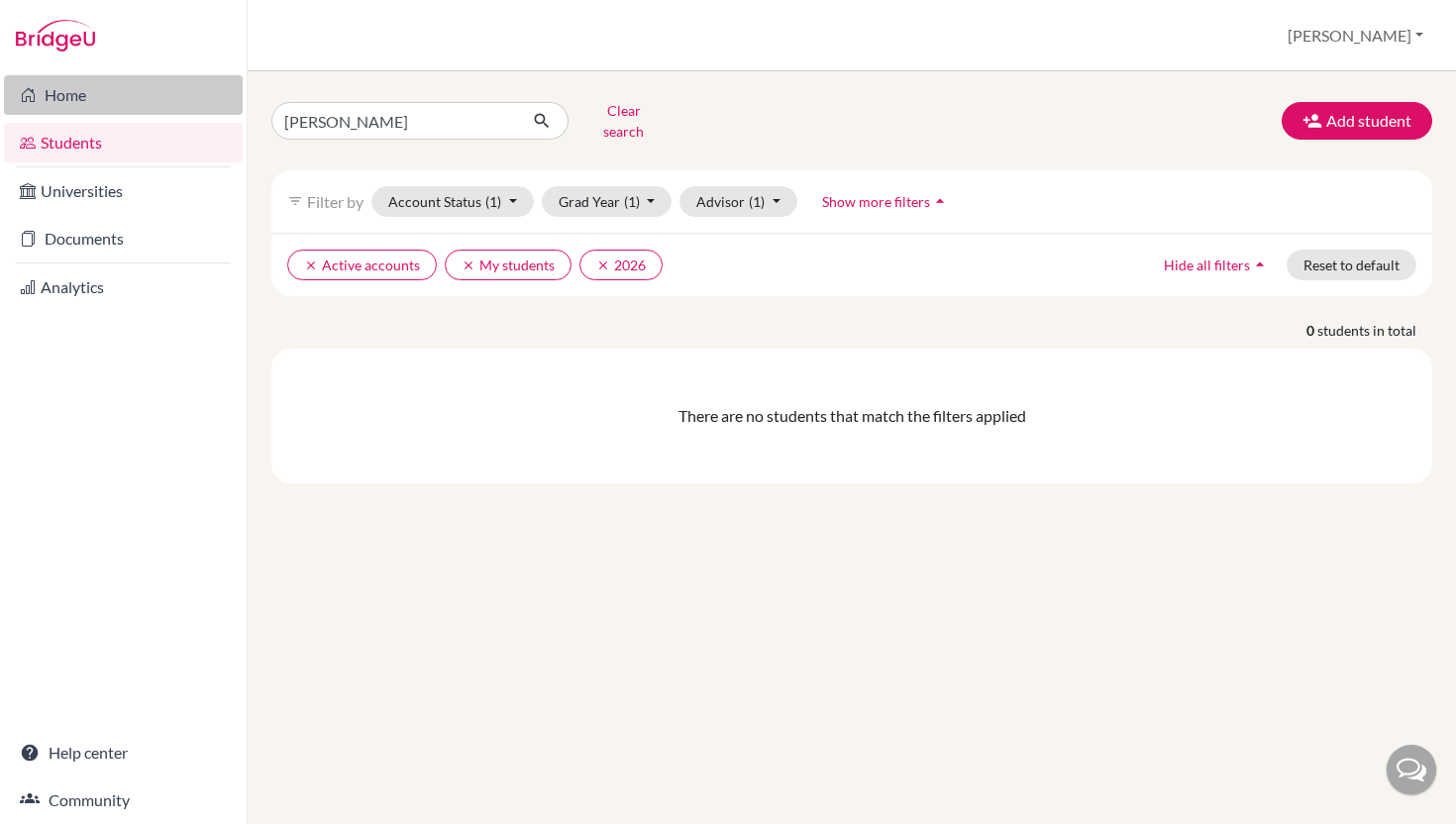 click on "Home" at bounding box center (123, 95) 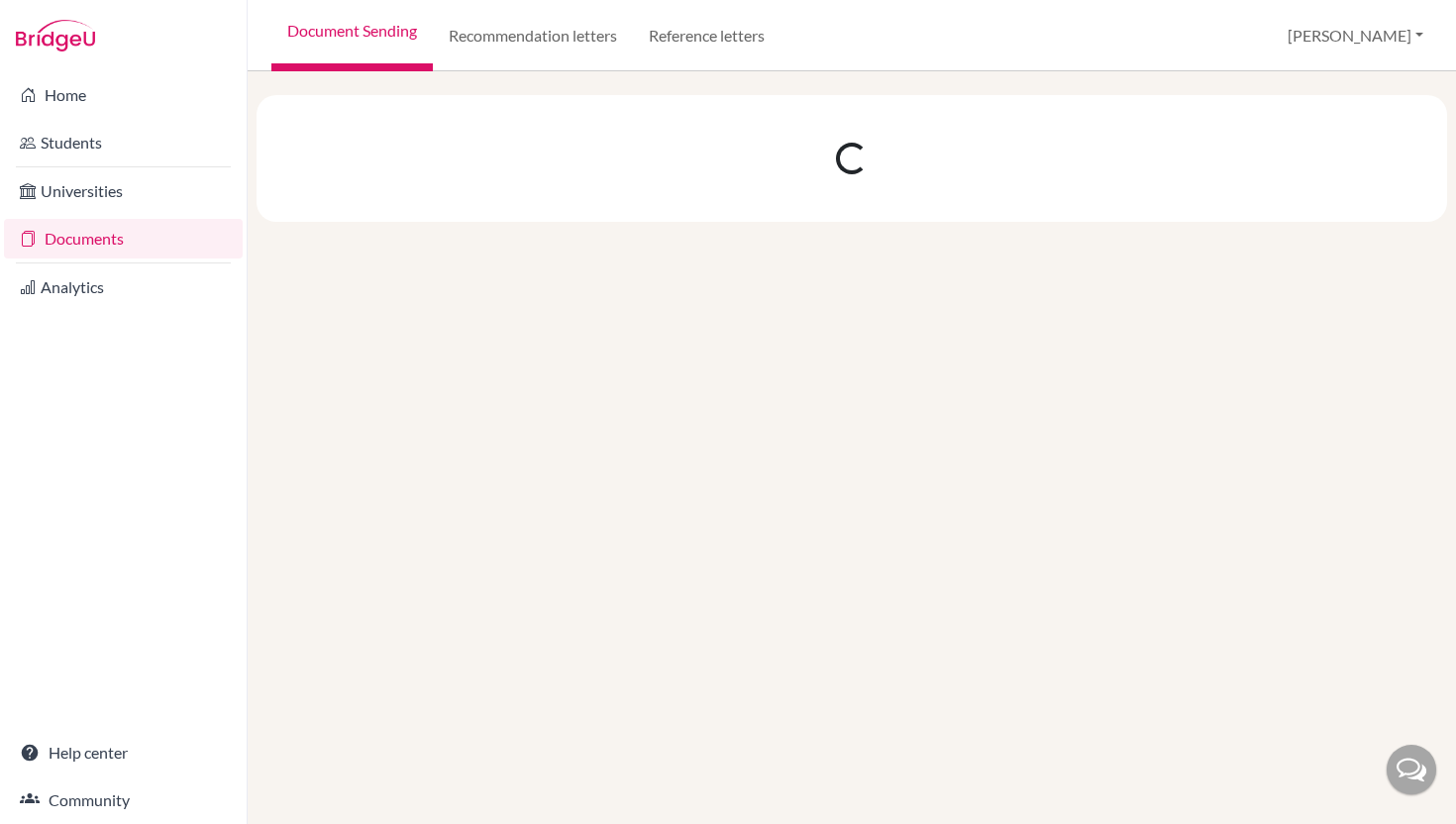 scroll, scrollTop: 0, scrollLeft: 0, axis: both 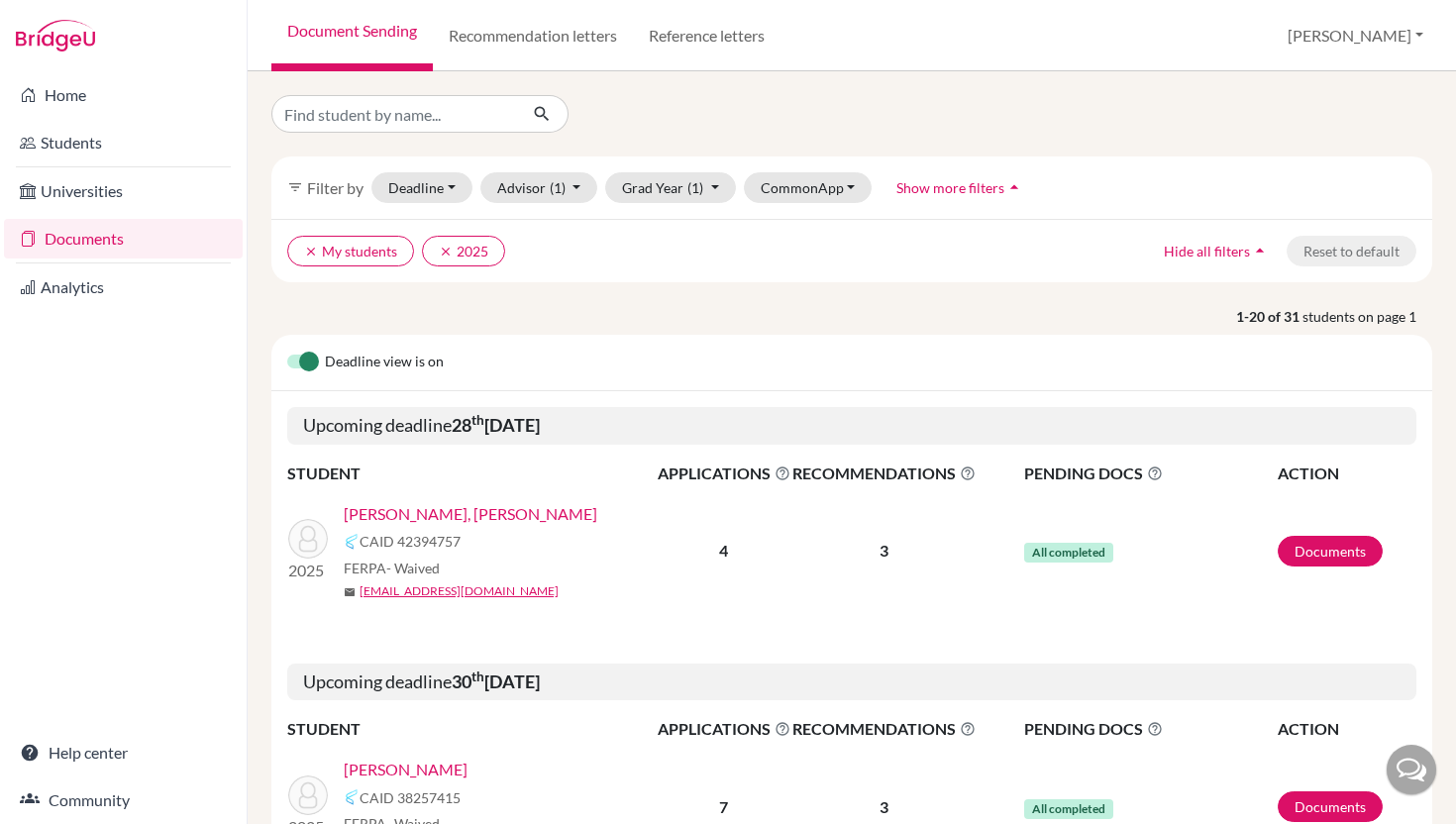 click on "Documents" at bounding box center (123, 239) 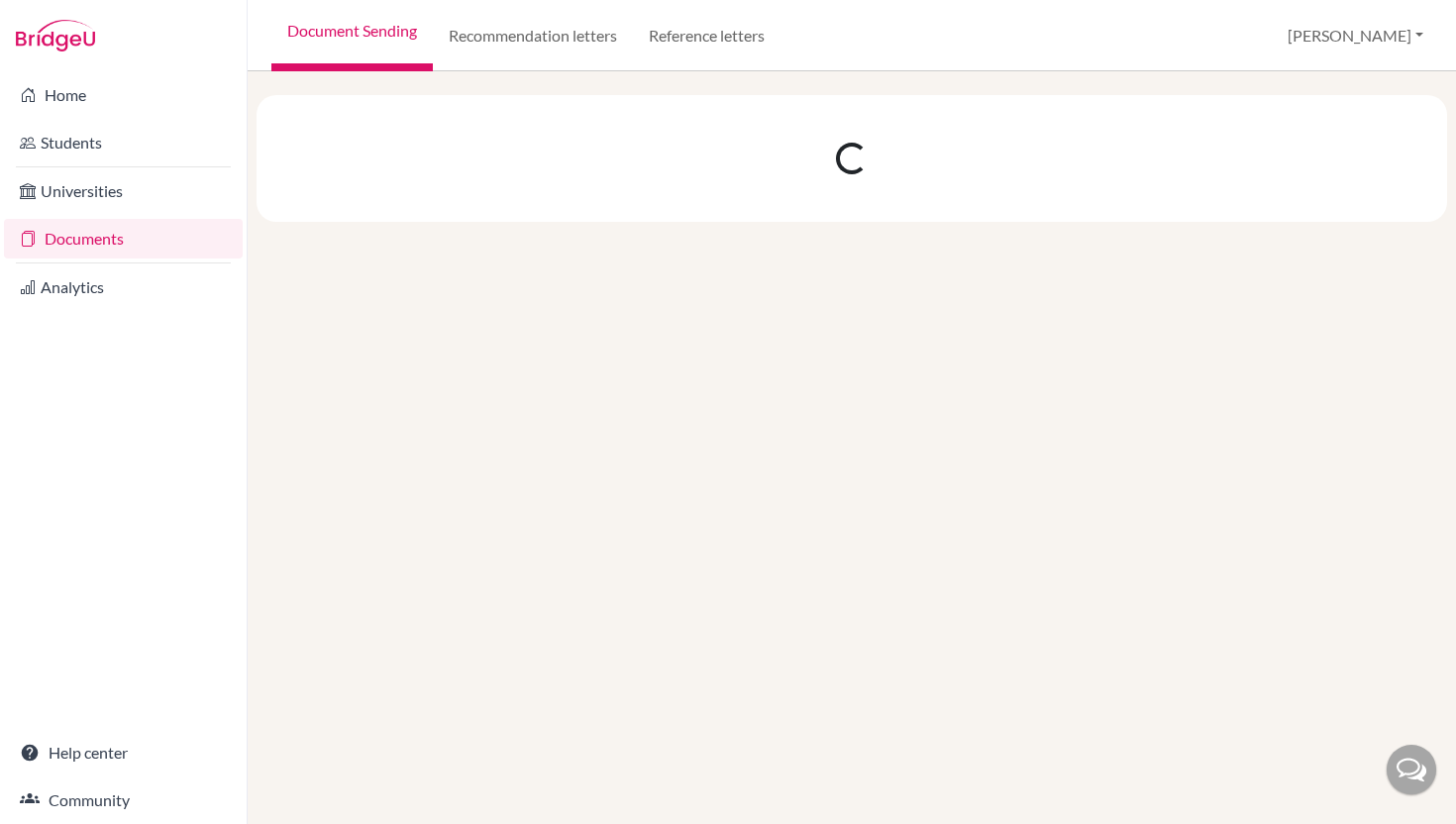 scroll, scrollTop: 0, scrollLeft: 0, axis: both 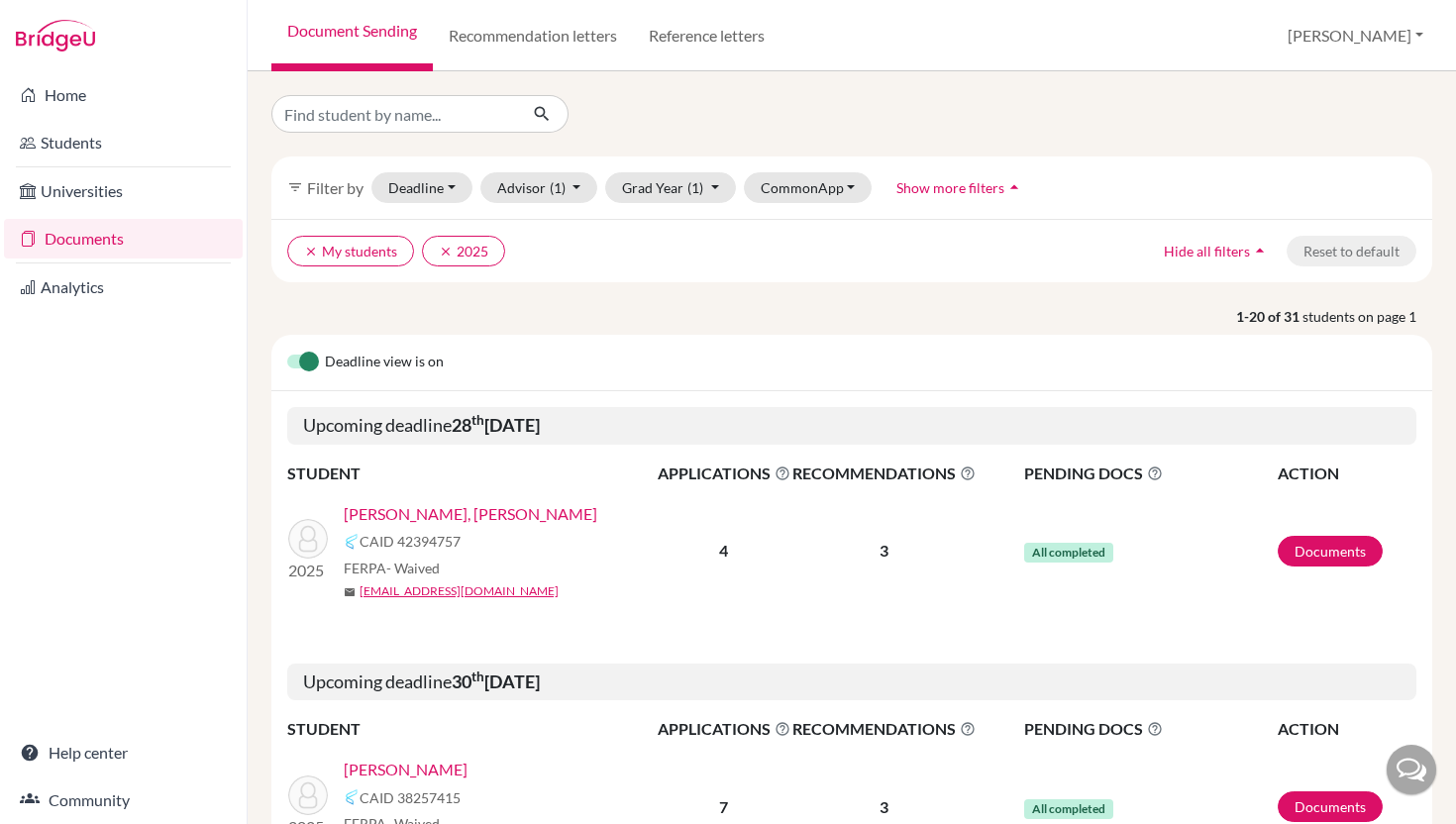 click on "Document Sending" at bounding box center (352, 36) 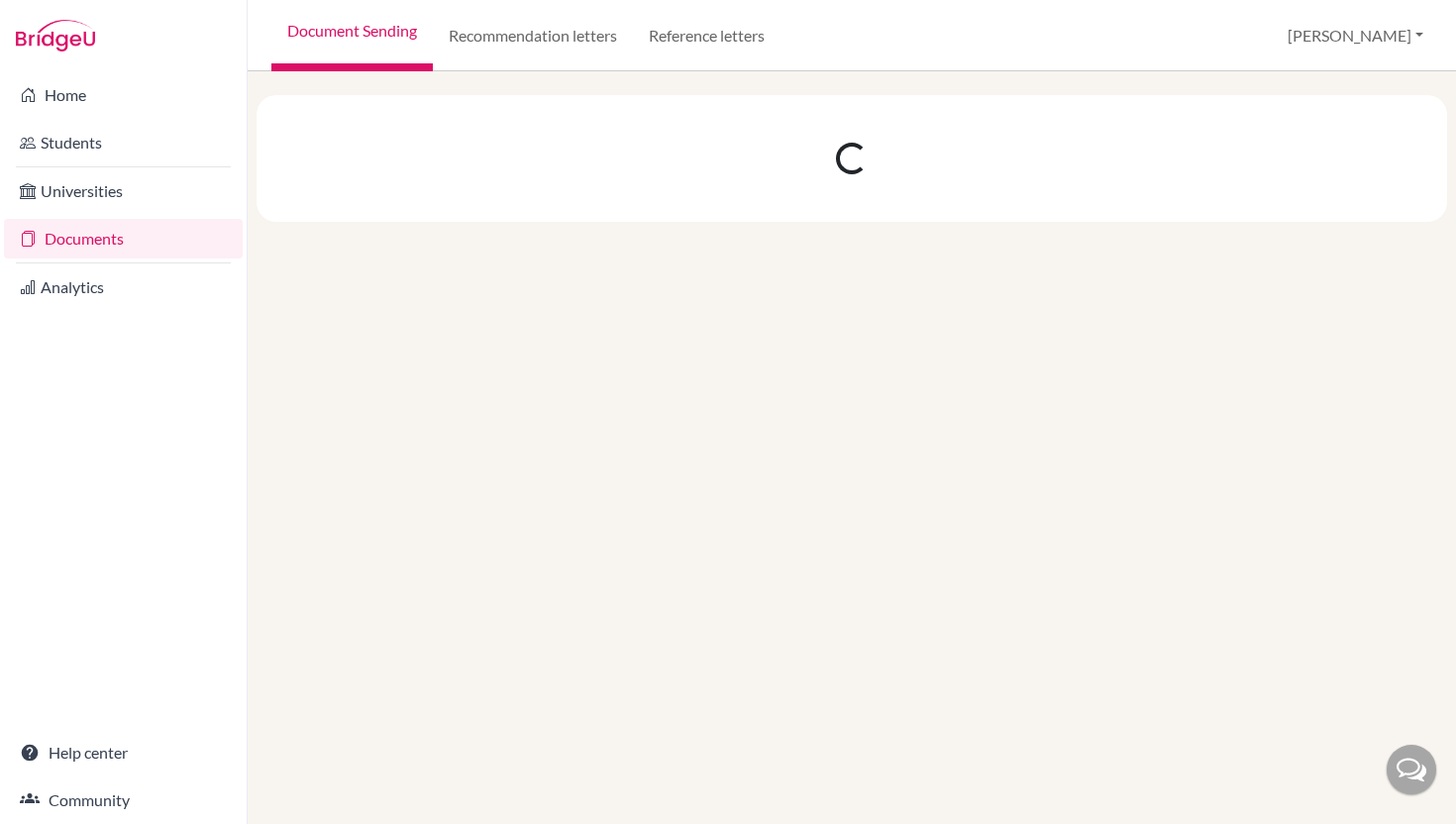 scroll, scrollTop: 0, scrollLeft: 0, axis: both 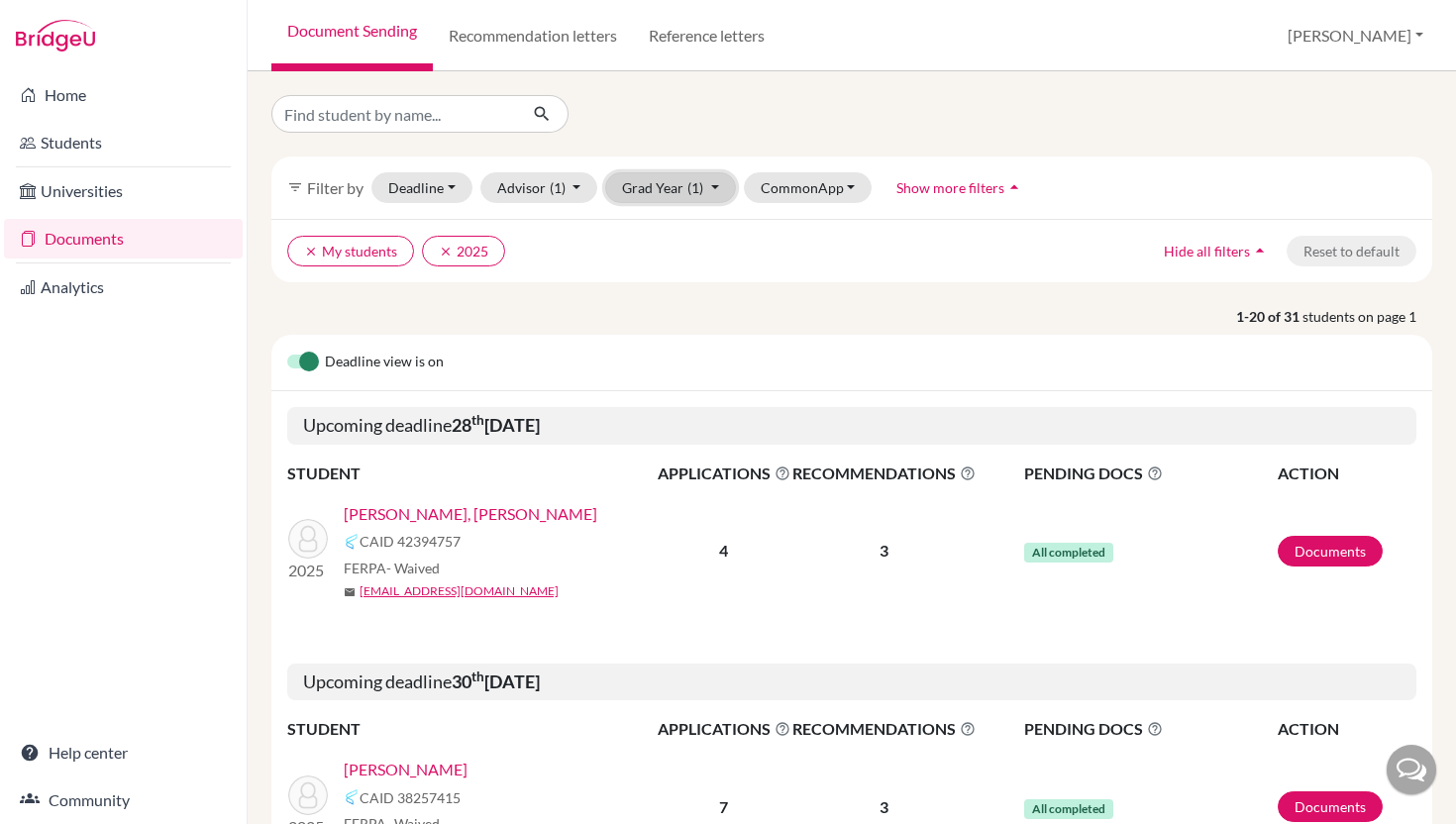 click on "Grad Year (1)" at bounding box center [671, 187] 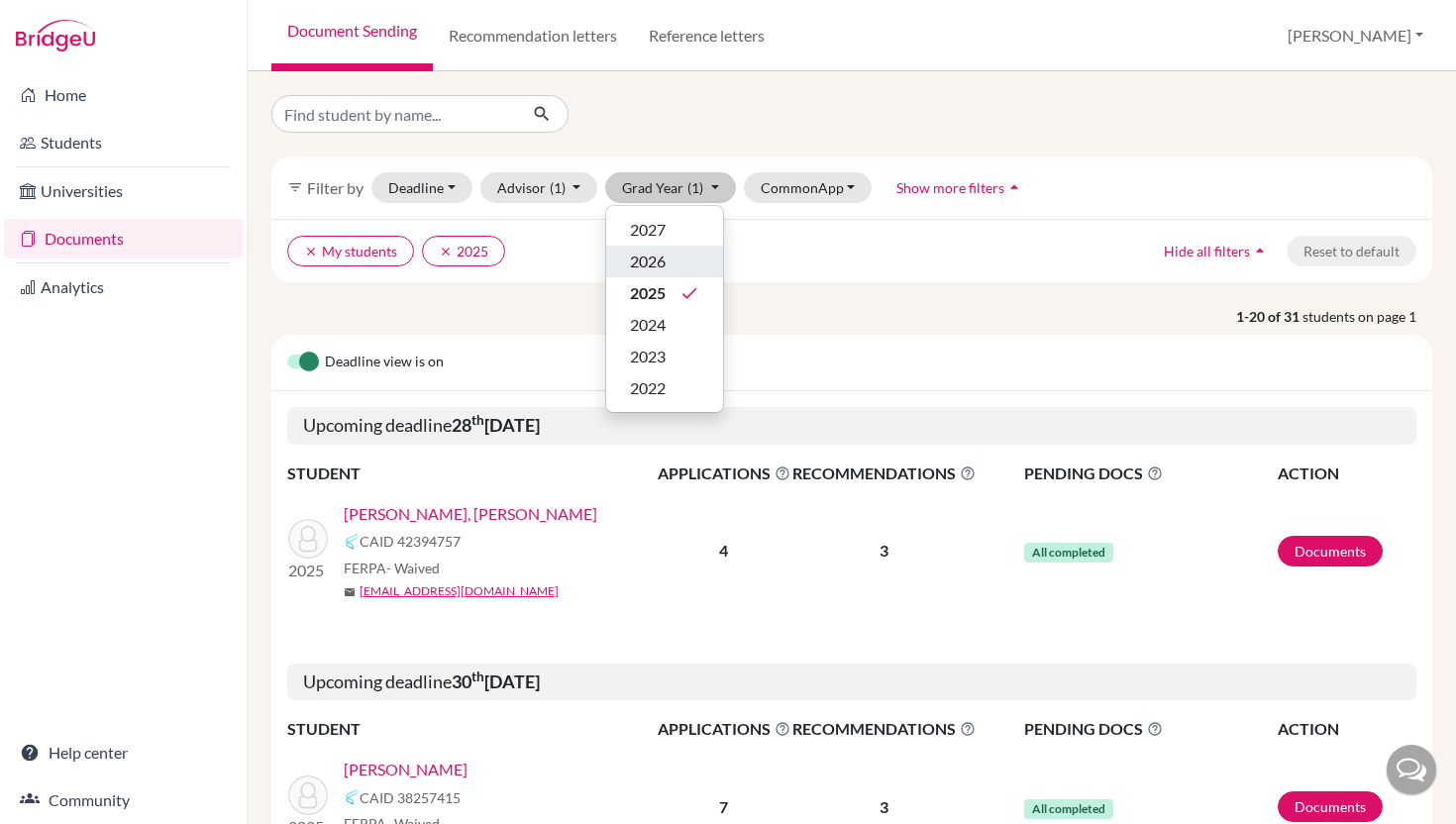 click on "2026" at bounding box center [665, 261] 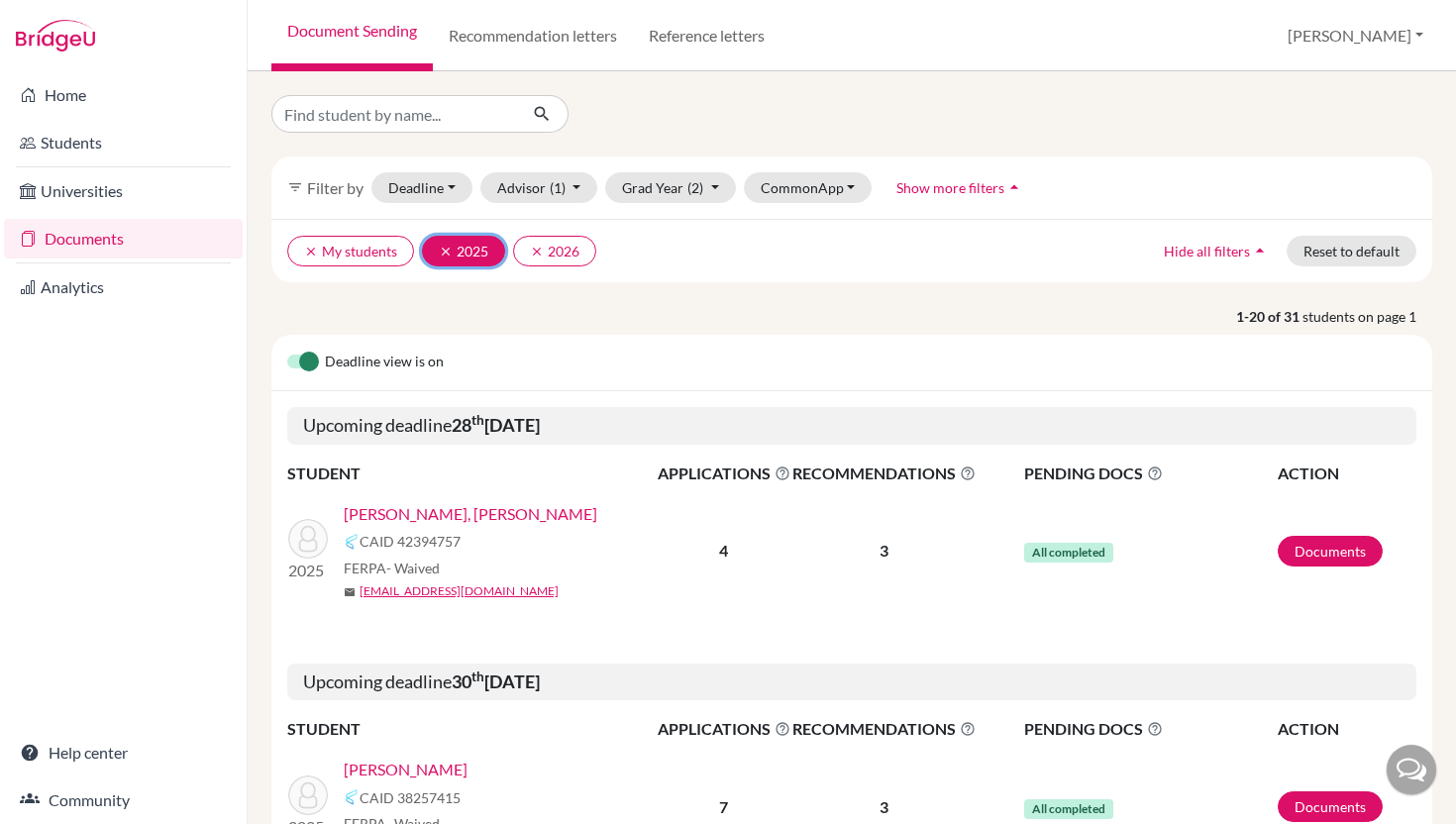 click on "clear" at bounding box center (446, 252) 